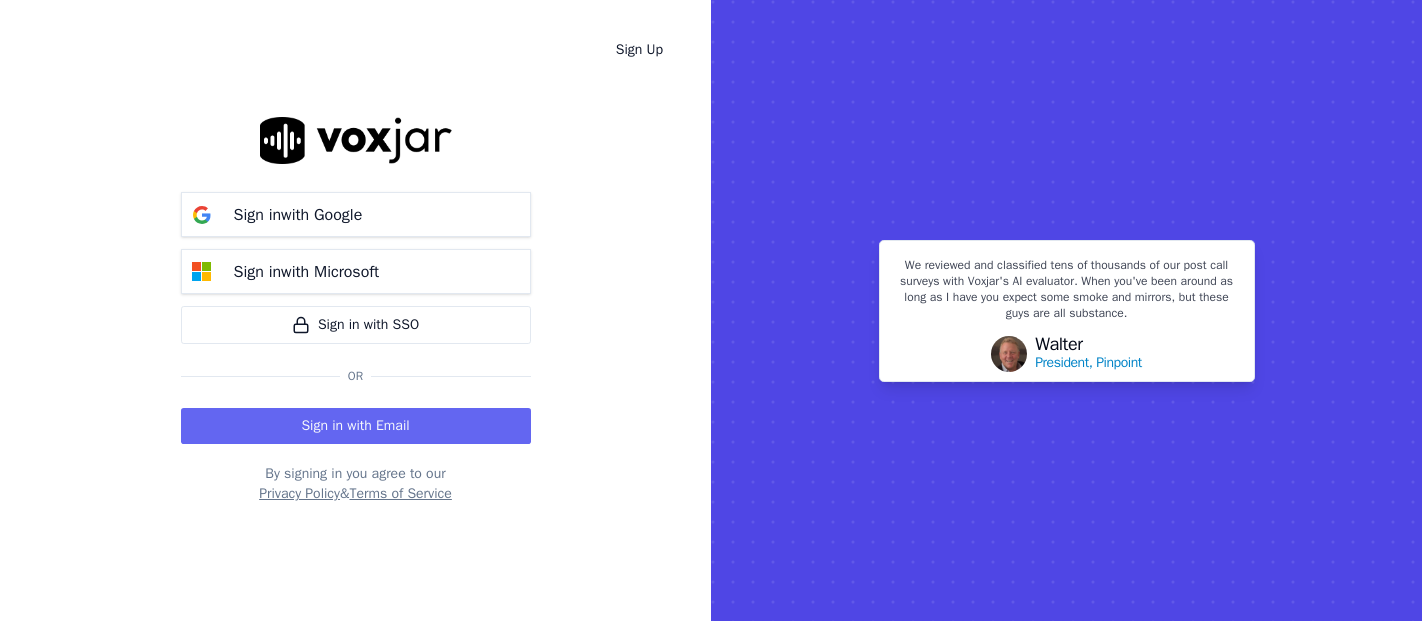 scroll, scrollTop: 0, scrollLeft: 0, axis: both 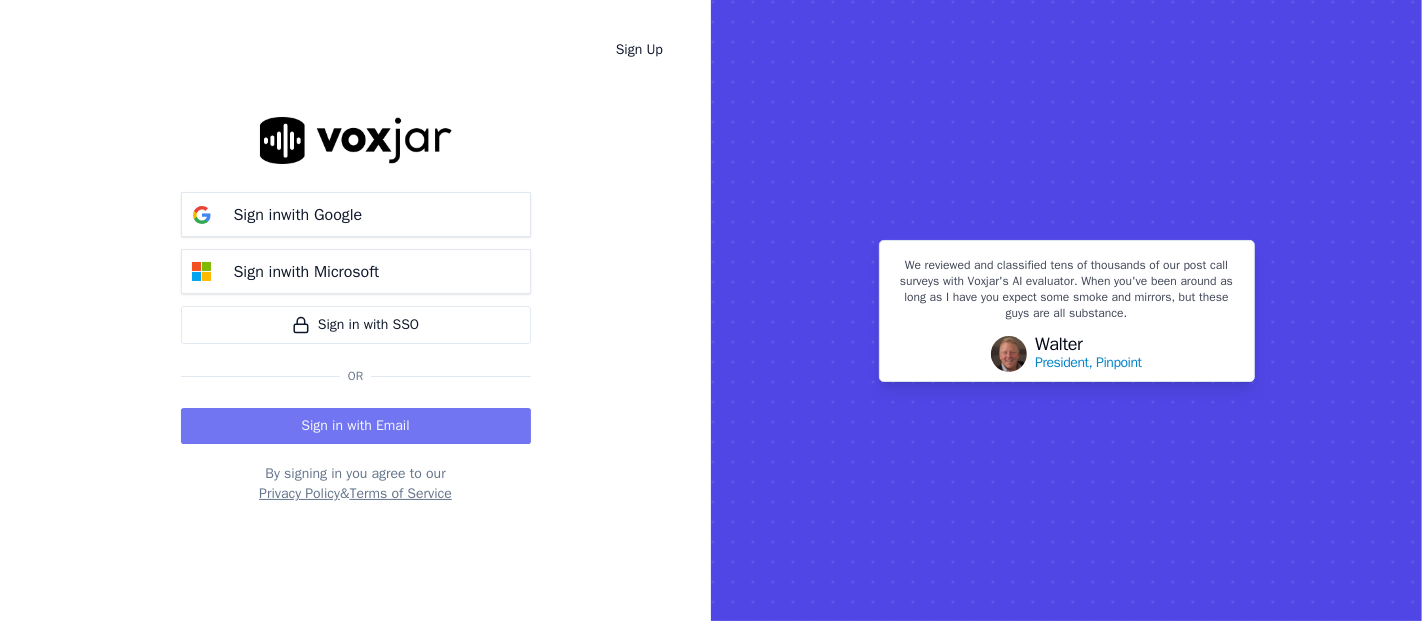 click on "Sign in with Email" at bounding box center [356, 426] 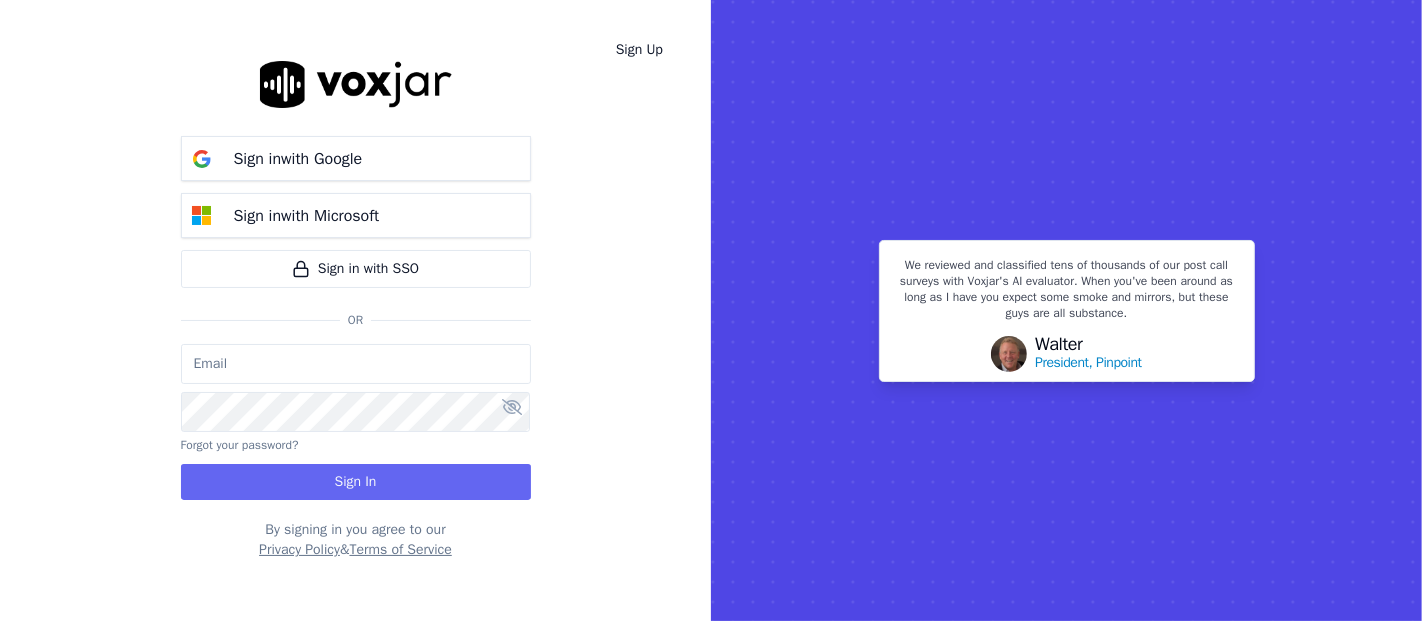 type on "[USERNAME]@[DOMAIN]" 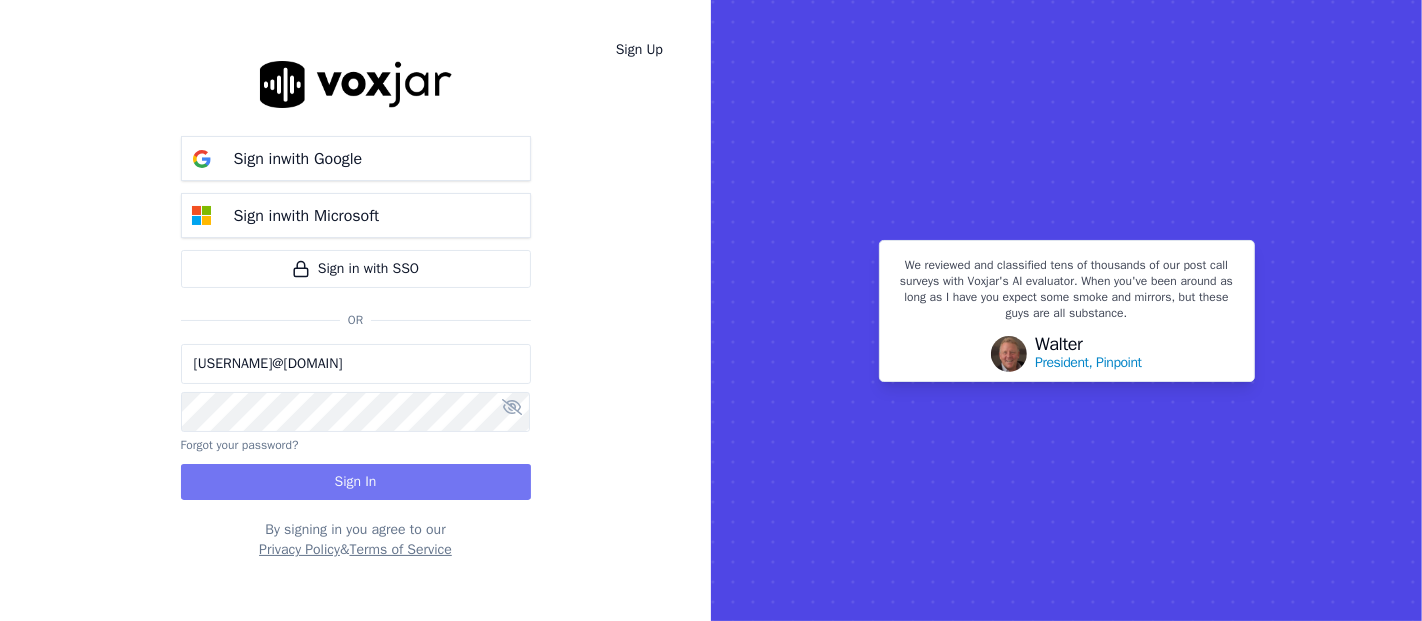 click on "Sign In" at bounding box center [356, 482] 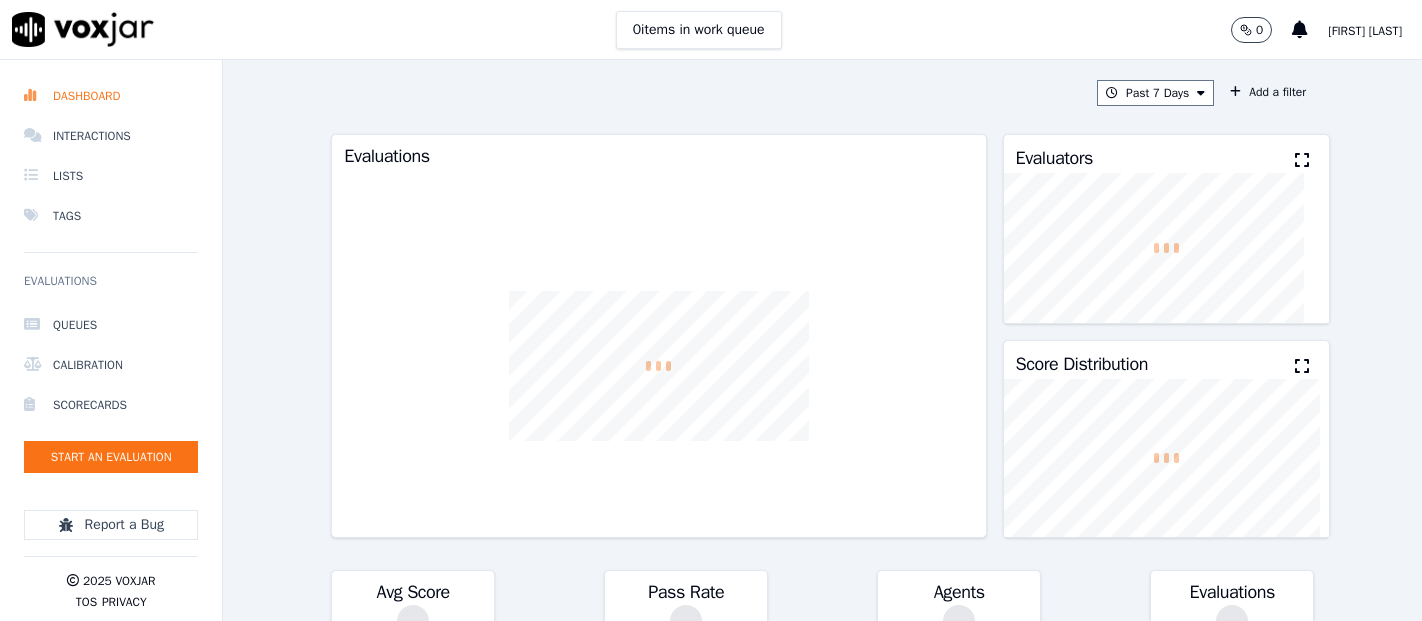 scroll, scrollTop: 0, scrollLeft: 0, axis: both 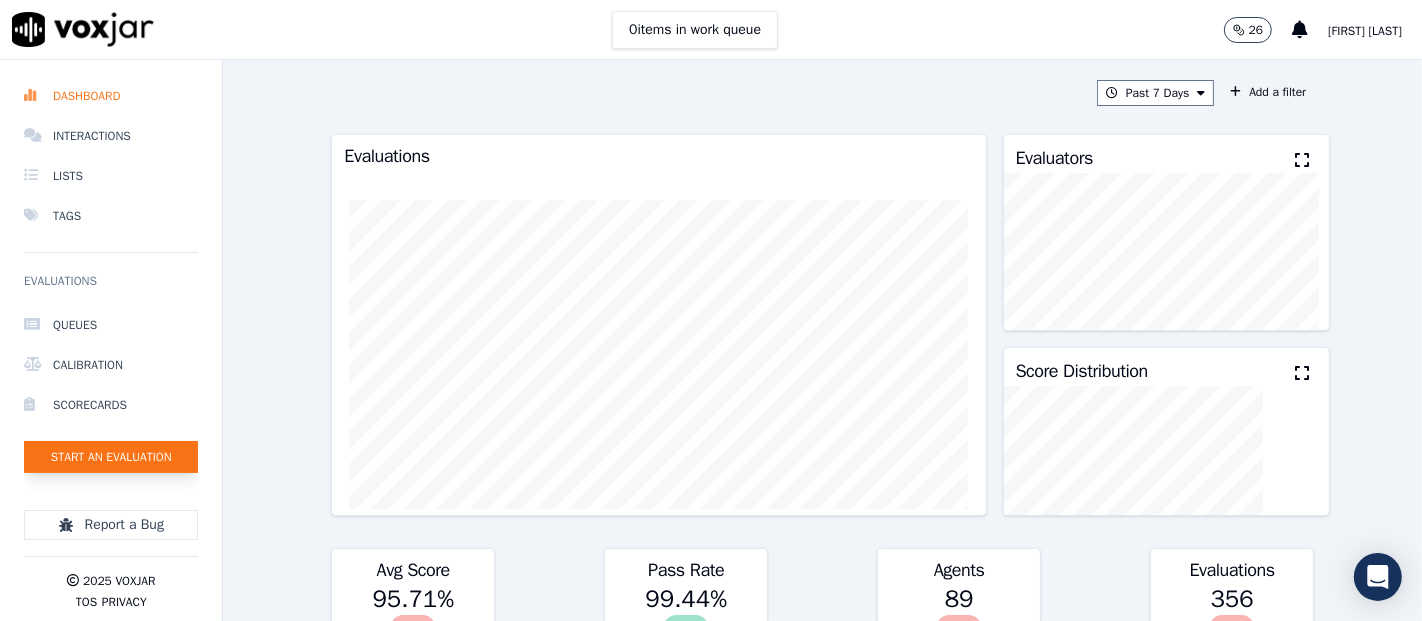 click on "Start an Evaluation" 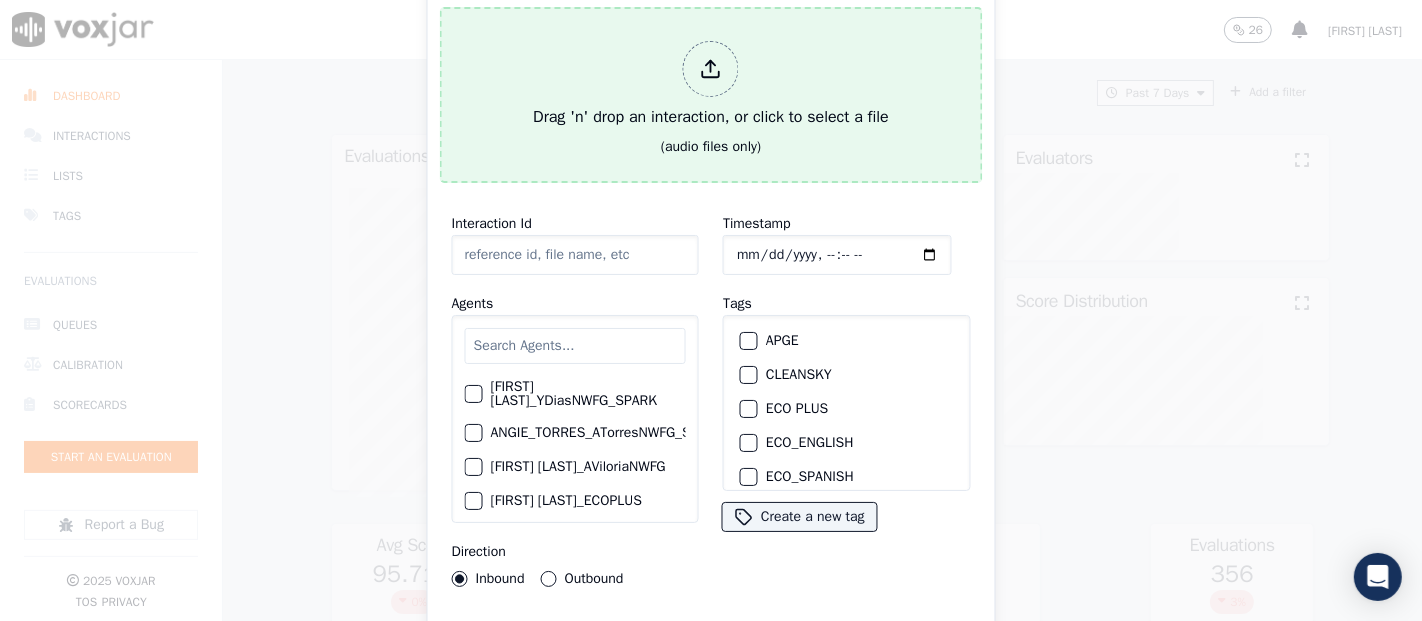 click on "Drag 'n' drop an interaction, or click to select a file   (audio files only)" at bounding box center [711, 95] 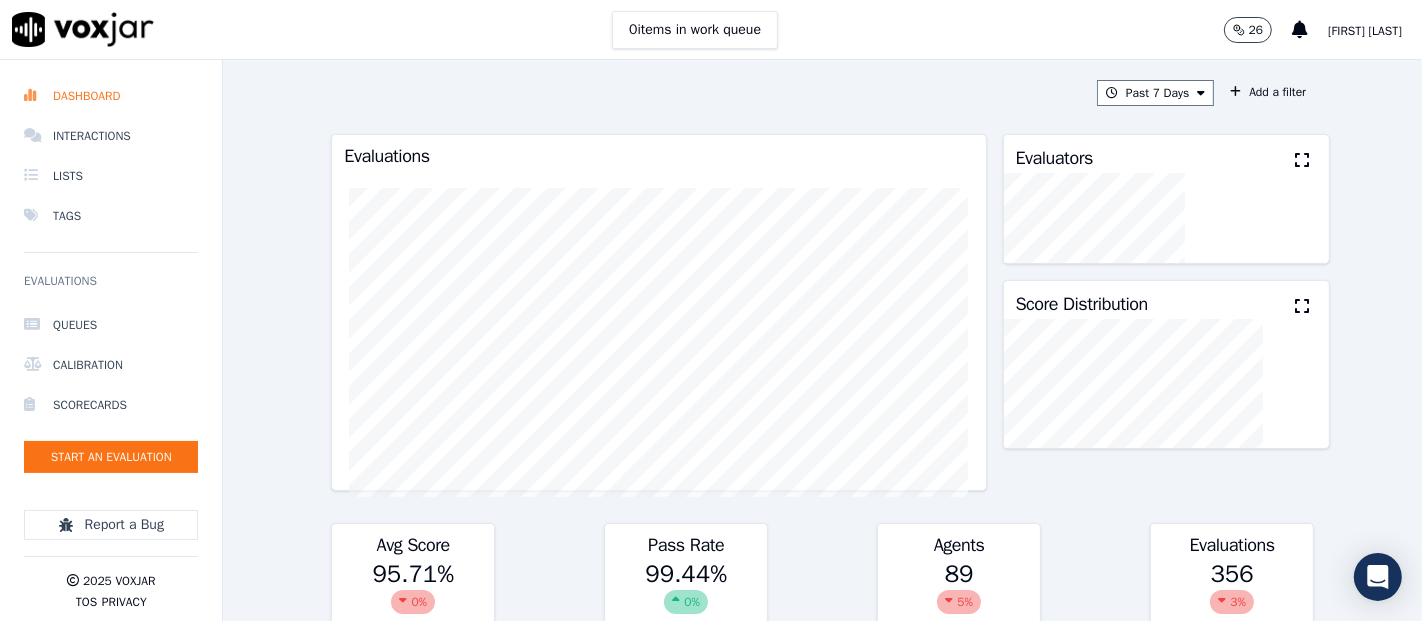 click 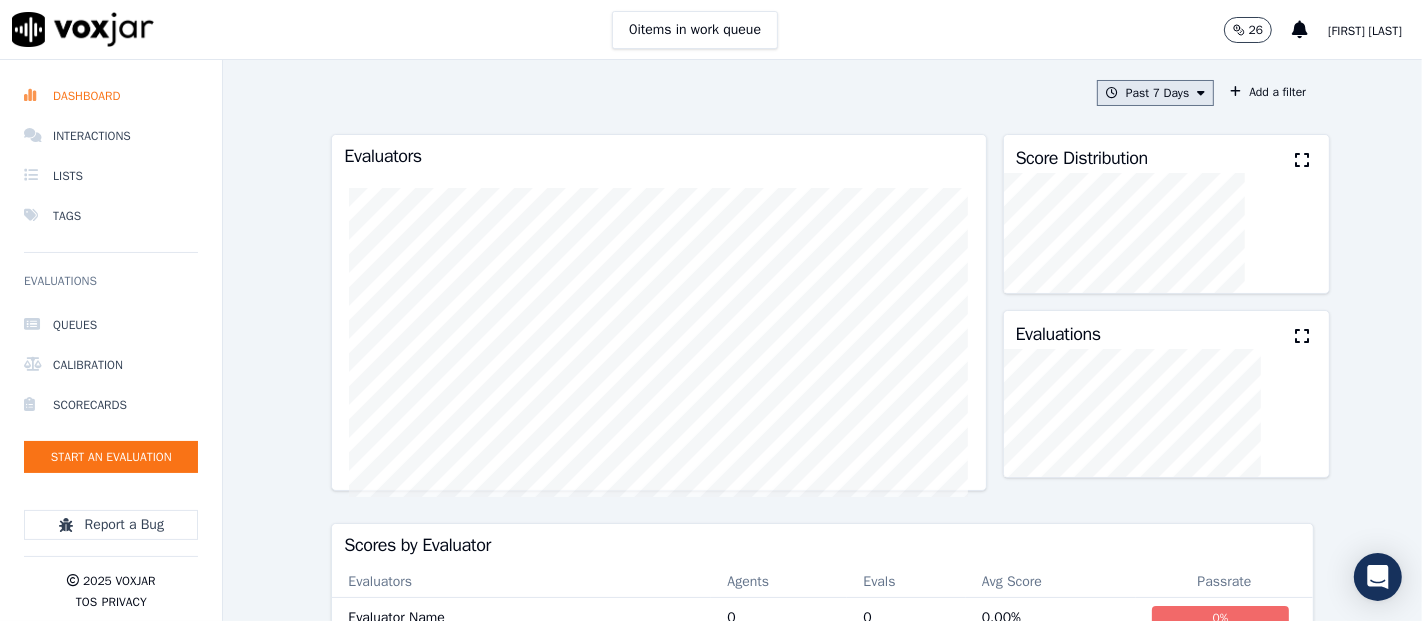 click on "Past 7 Days" at bounding box center [1155, 93] 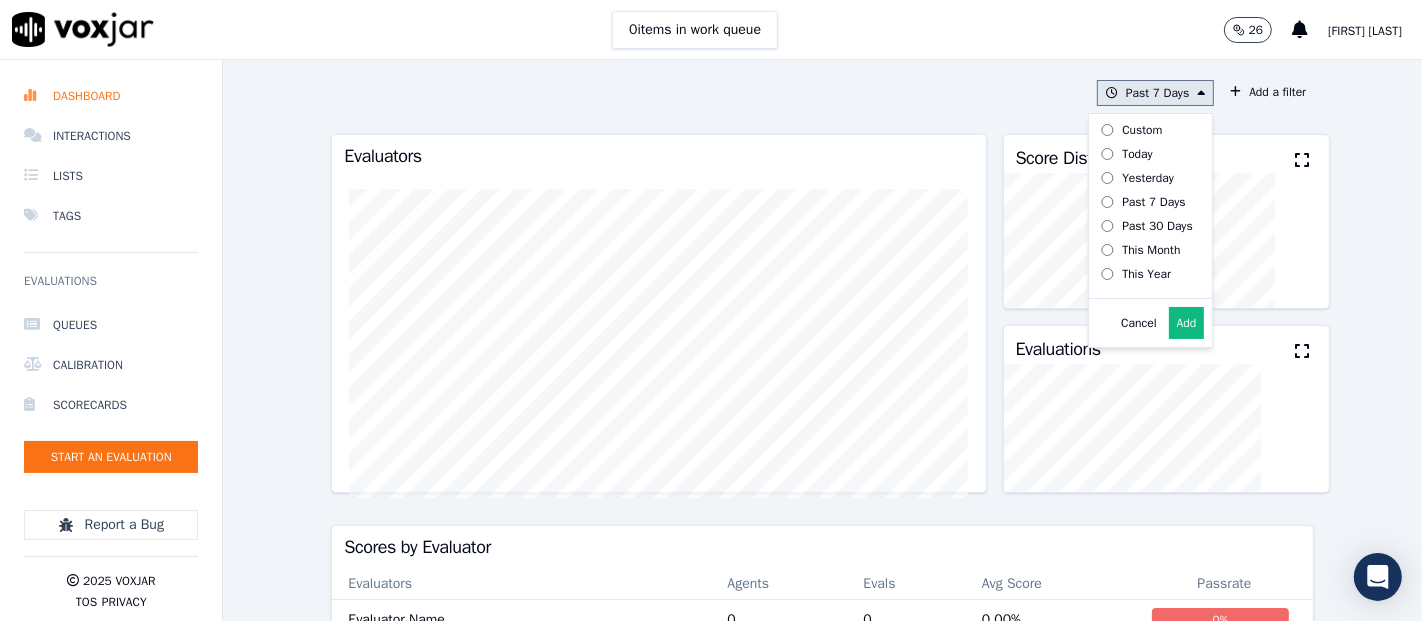 click at bounding box center (1201, 93) 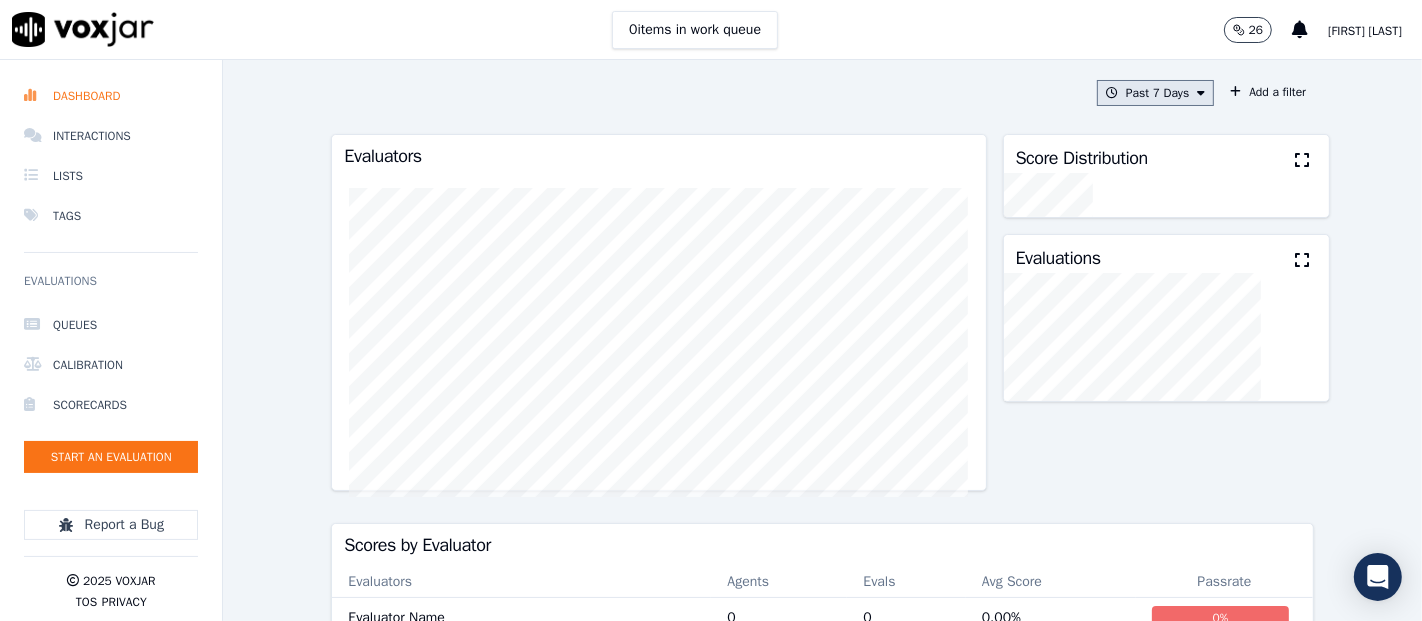 click on "Past 7 Days" at bounding box center (1155, 93) 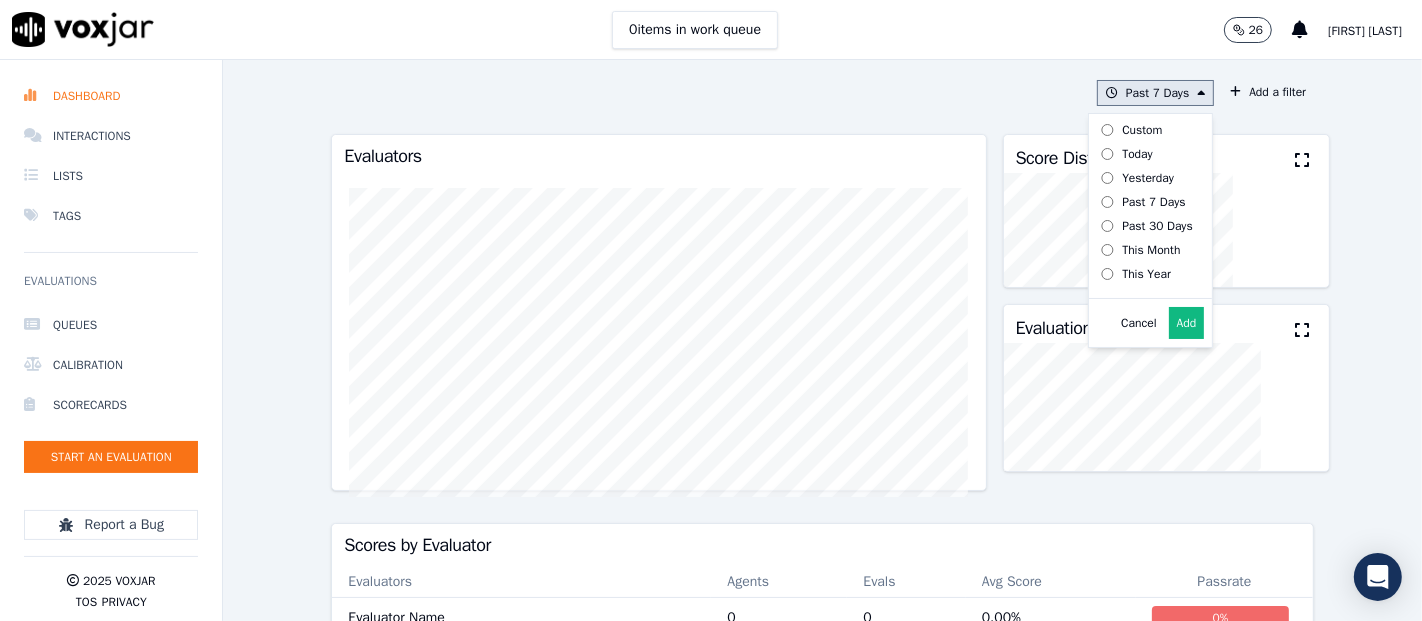 click on "Today" at bounding box center [1137, 154] 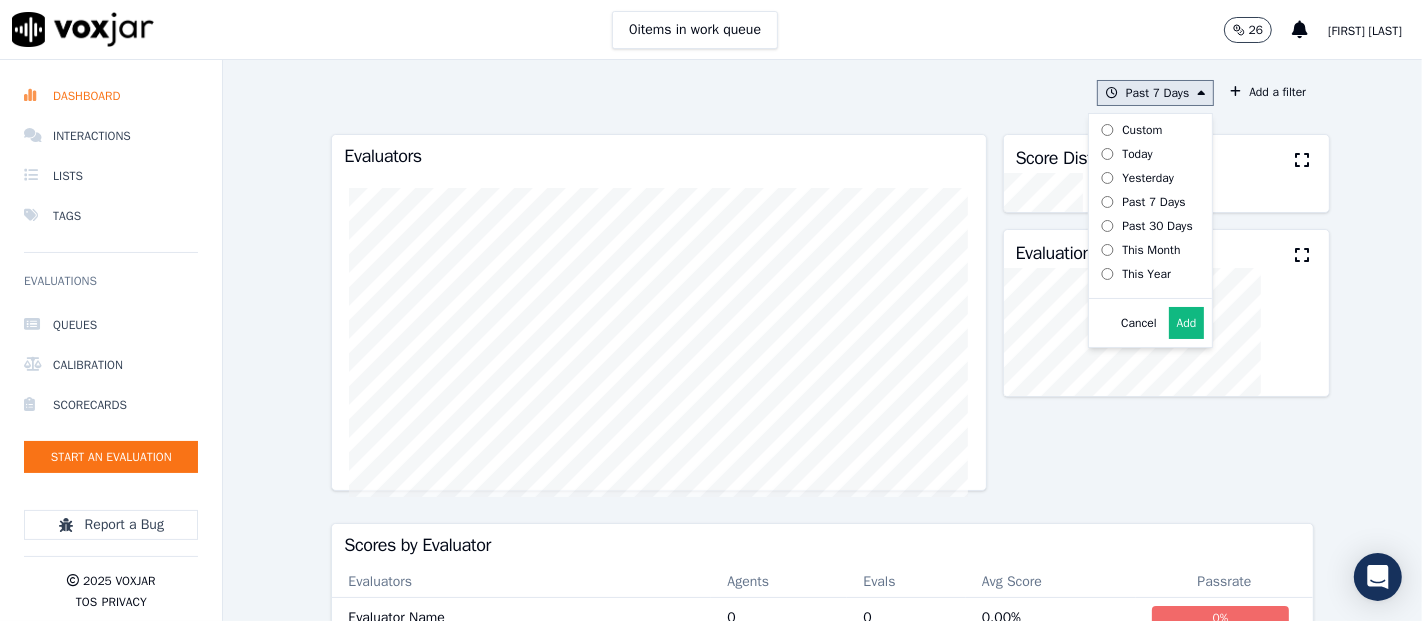 click on "Add" at bounding box center (1187, 323) 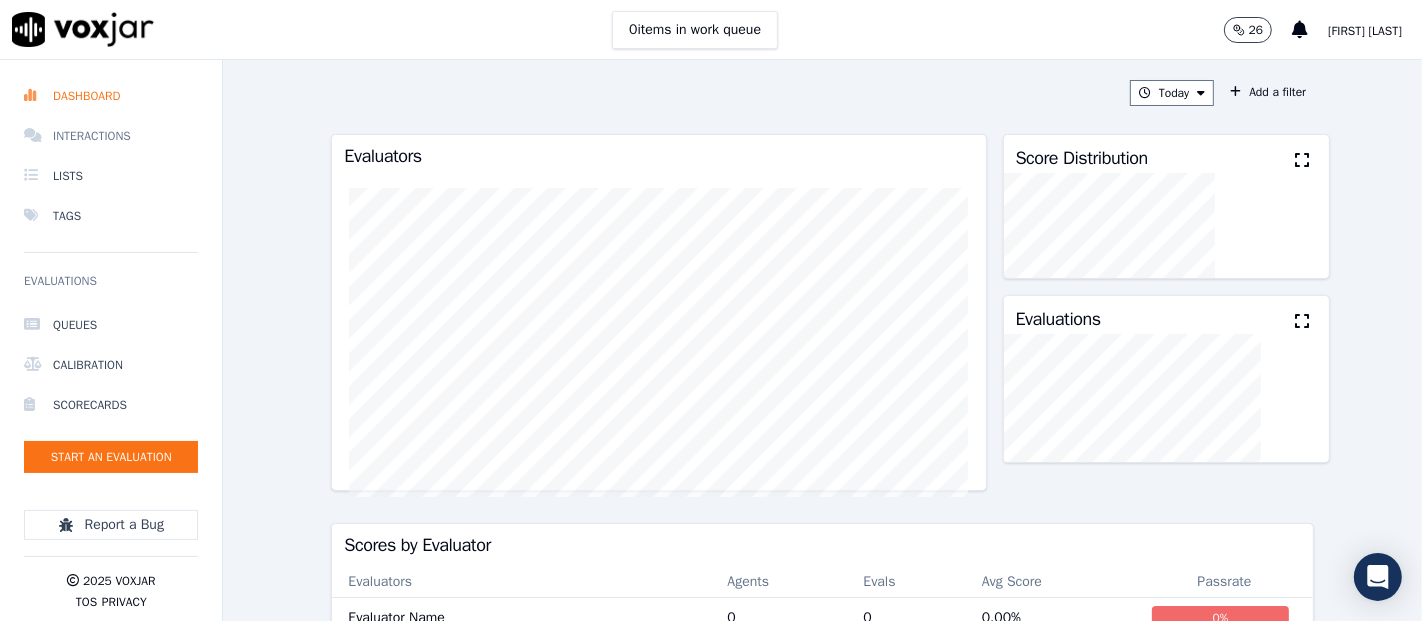 click on "Dashboard" at bounding box center (111, 96) 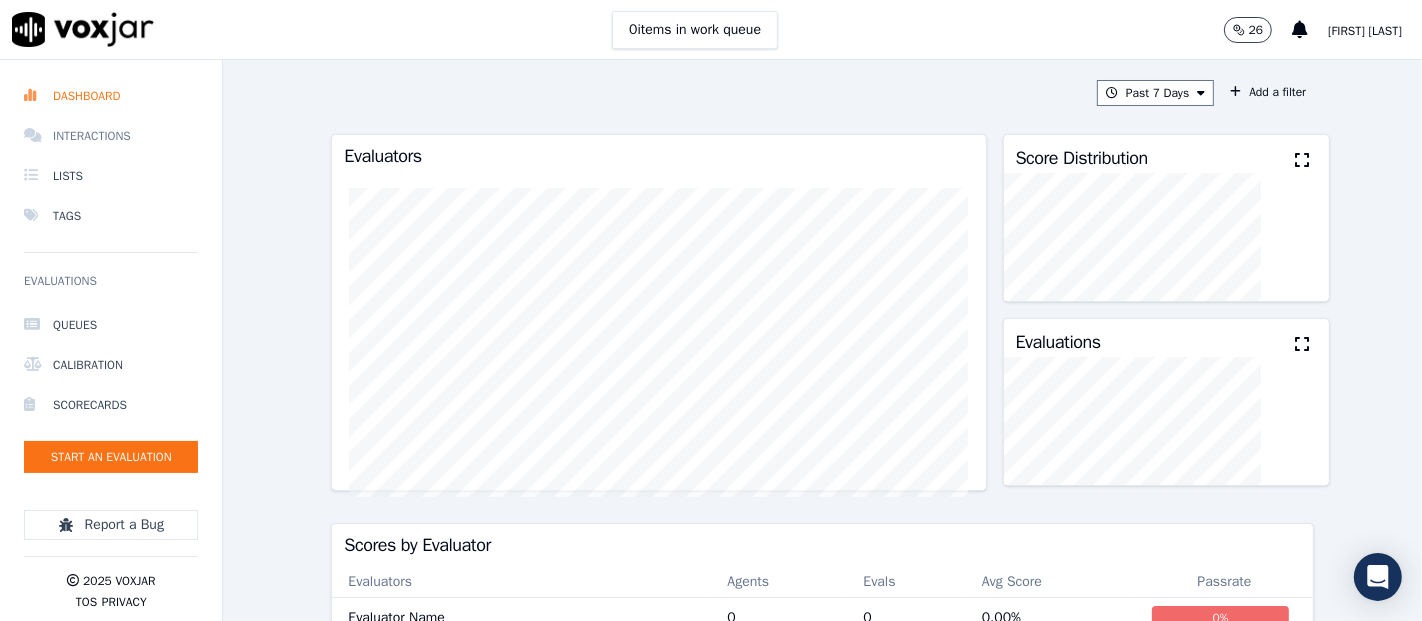 click on "Interactions" at bounding box center [111, 136] 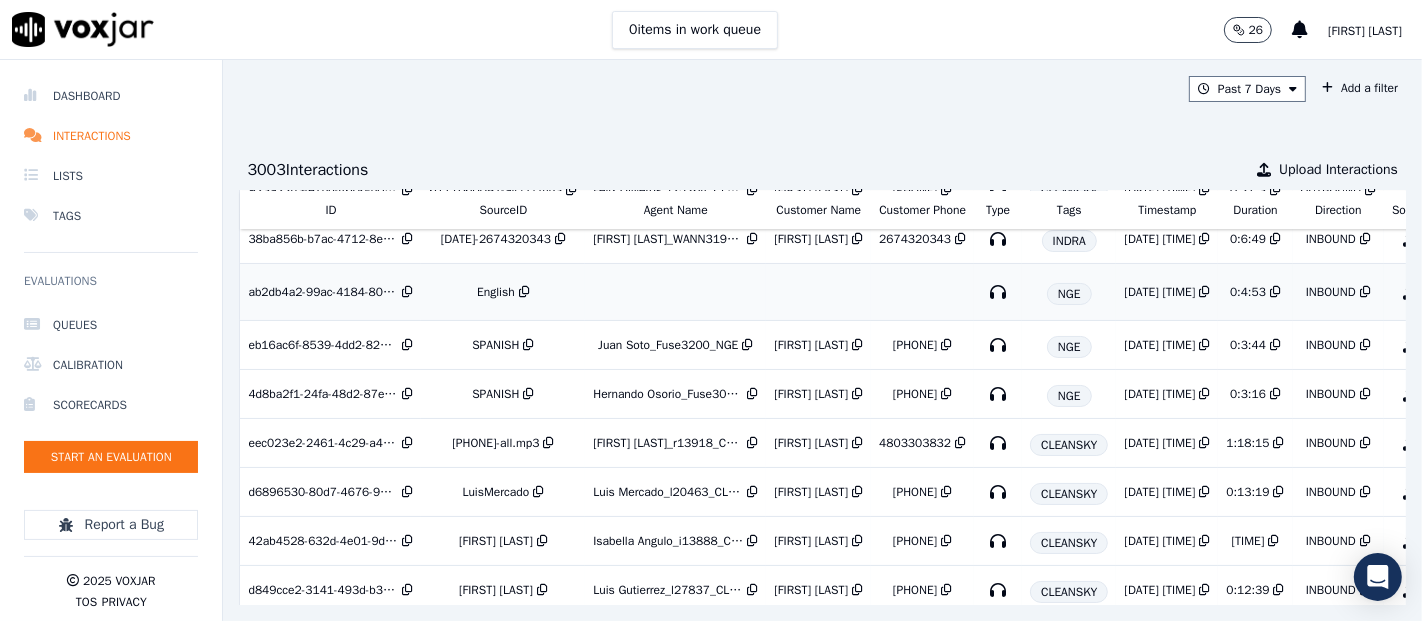 scroll, scrollTop: 444, scrollLeft: 0, axis: vertical 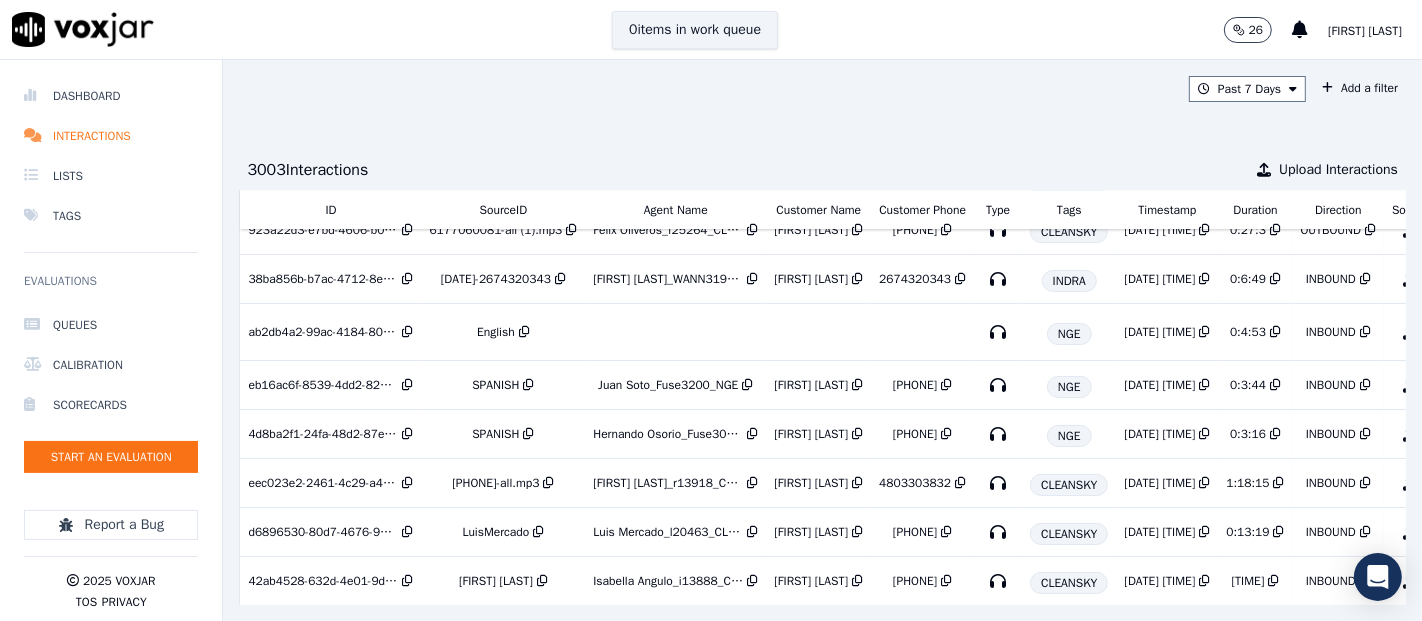 drag, startPoint x: 597, startPoint y: 27, endPoint x: 624, endPoint y: 24, distance: 27.166155 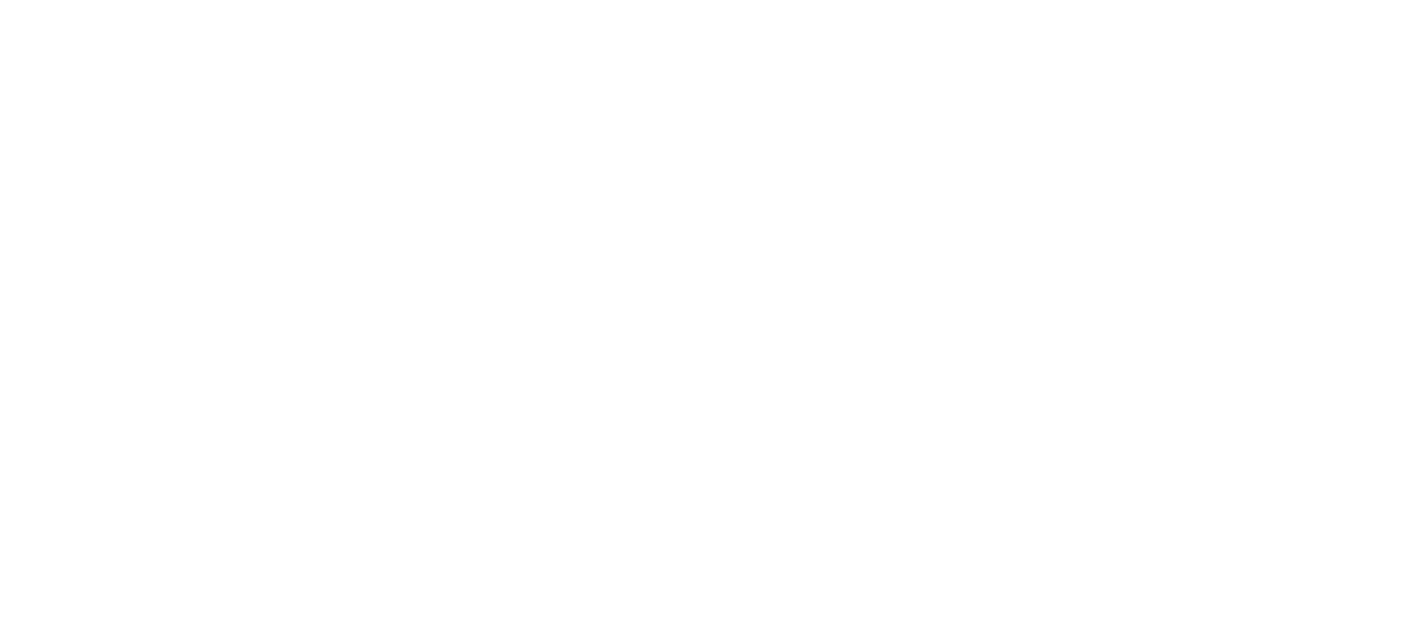 scroll, scrollTop: 0, scrollLeft: 0, axis: both 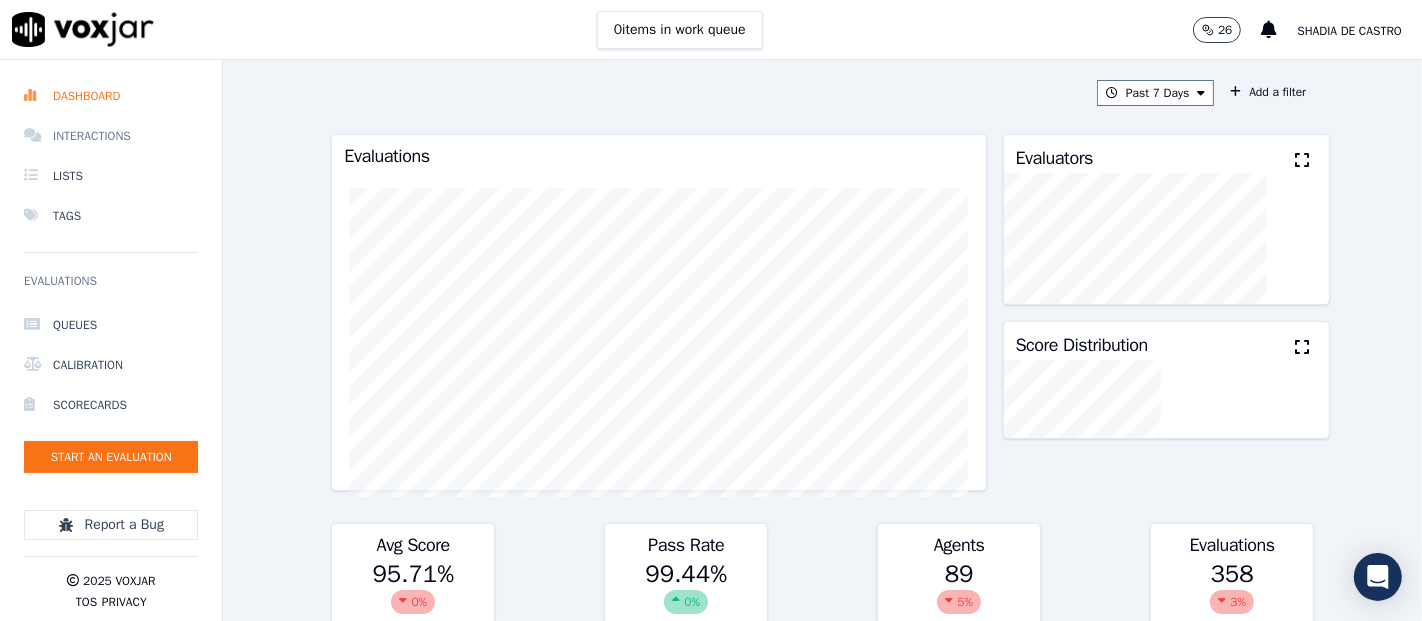 click on "Interactions" at bounding box center [111, 136] 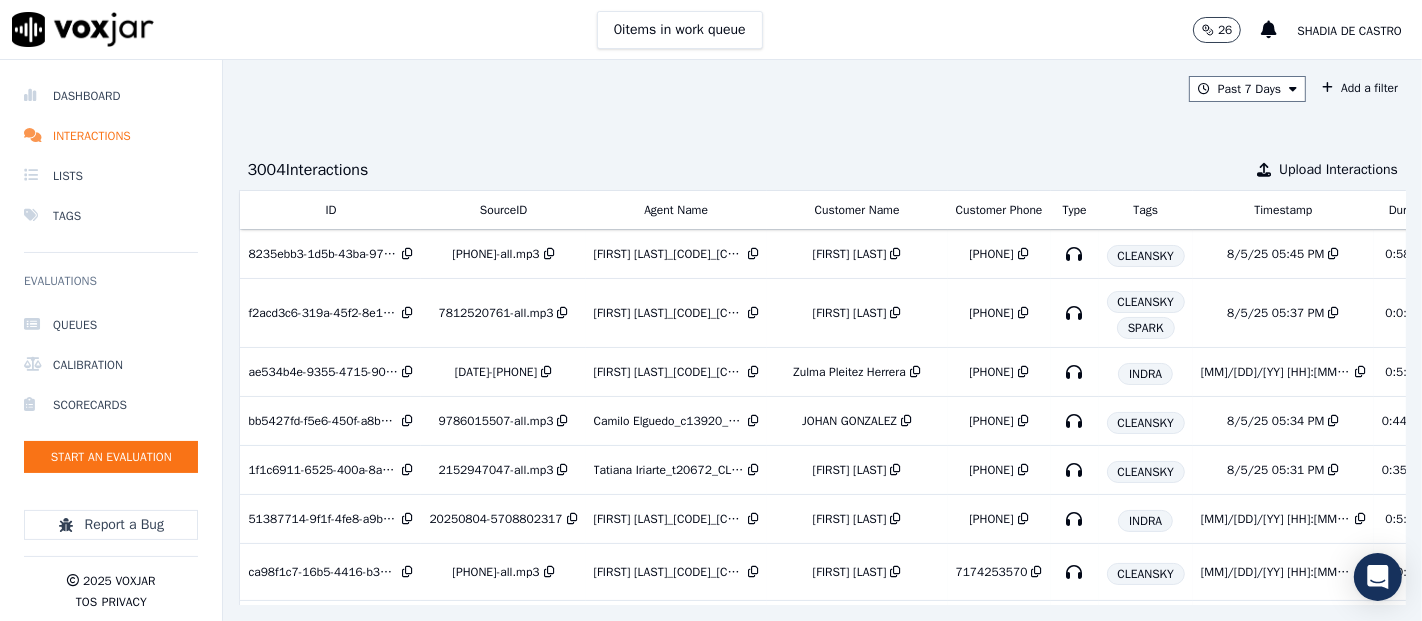 drag, startPoint x: 255, startPoint y: 166, endPoint x: 361, endPoint y: 166, distance: 106 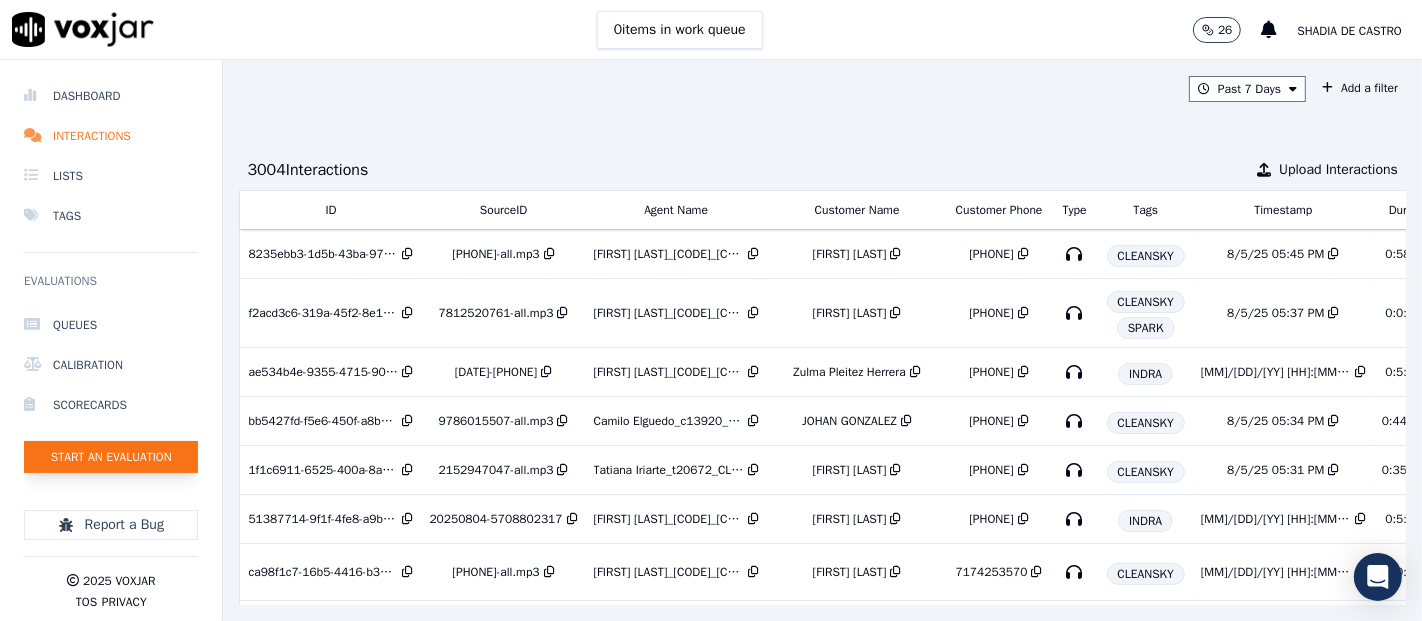 click on "Start an Evaluation" 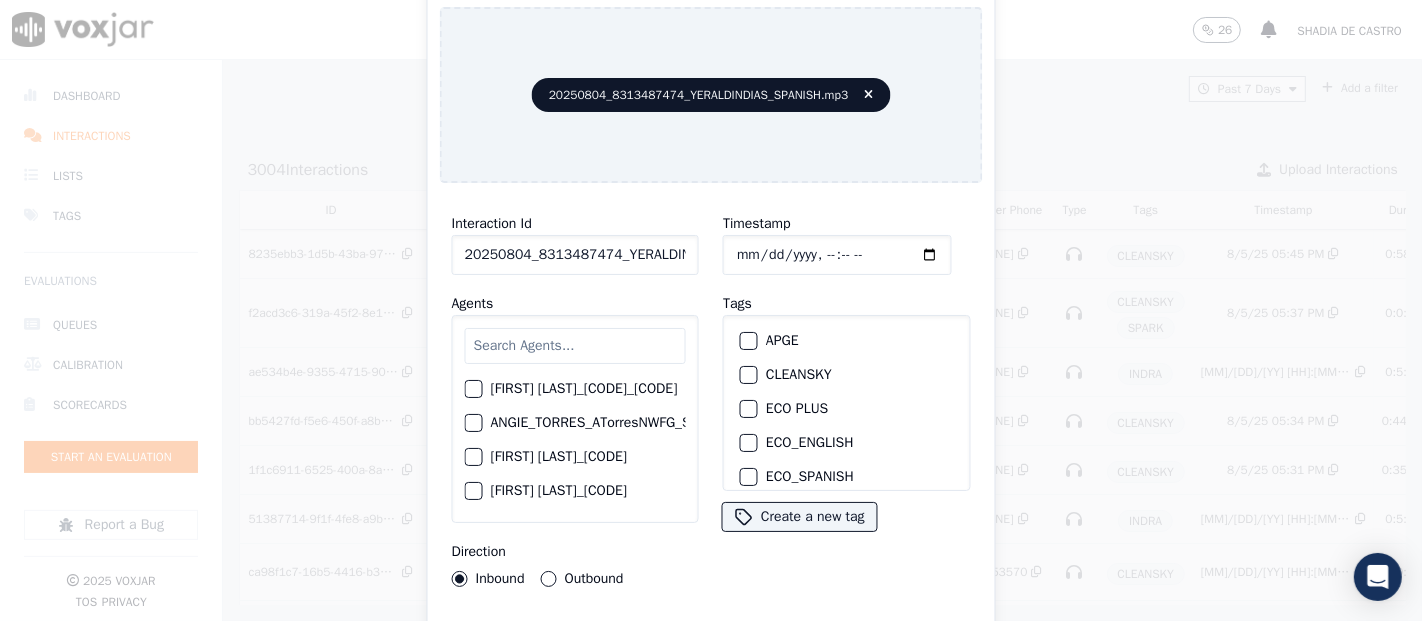 click on "20250804_8313487474_YERALDINDIAS_SPANISH.mp3" 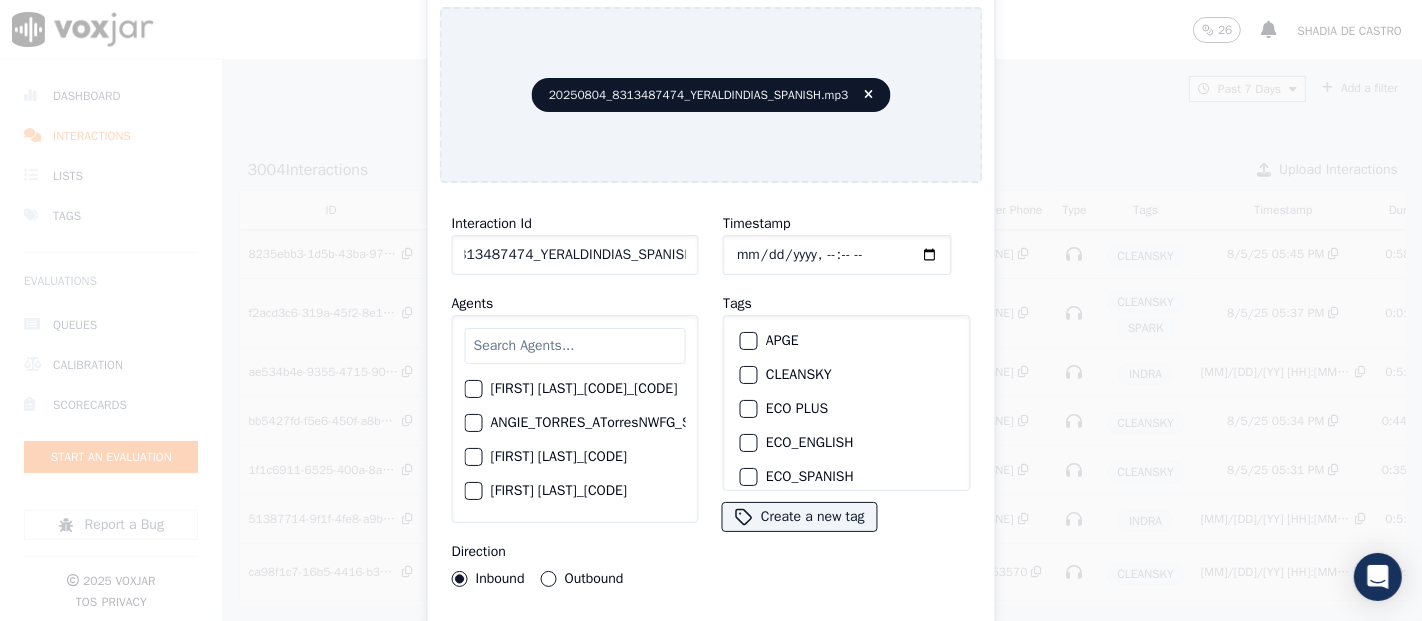 scroll, scrollTop: 0, scrollLeft: 86, axis: horizontal 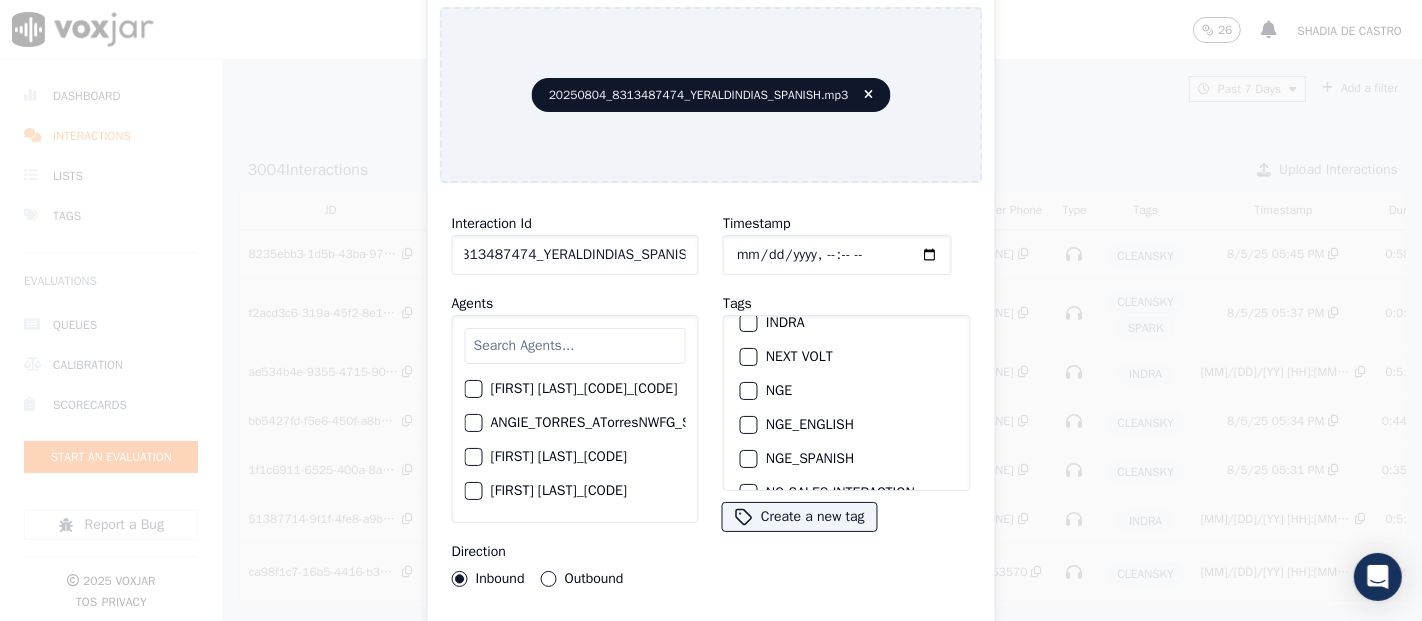 type on "20250804_8313487474_YERALDINDIAS_SPANISH" 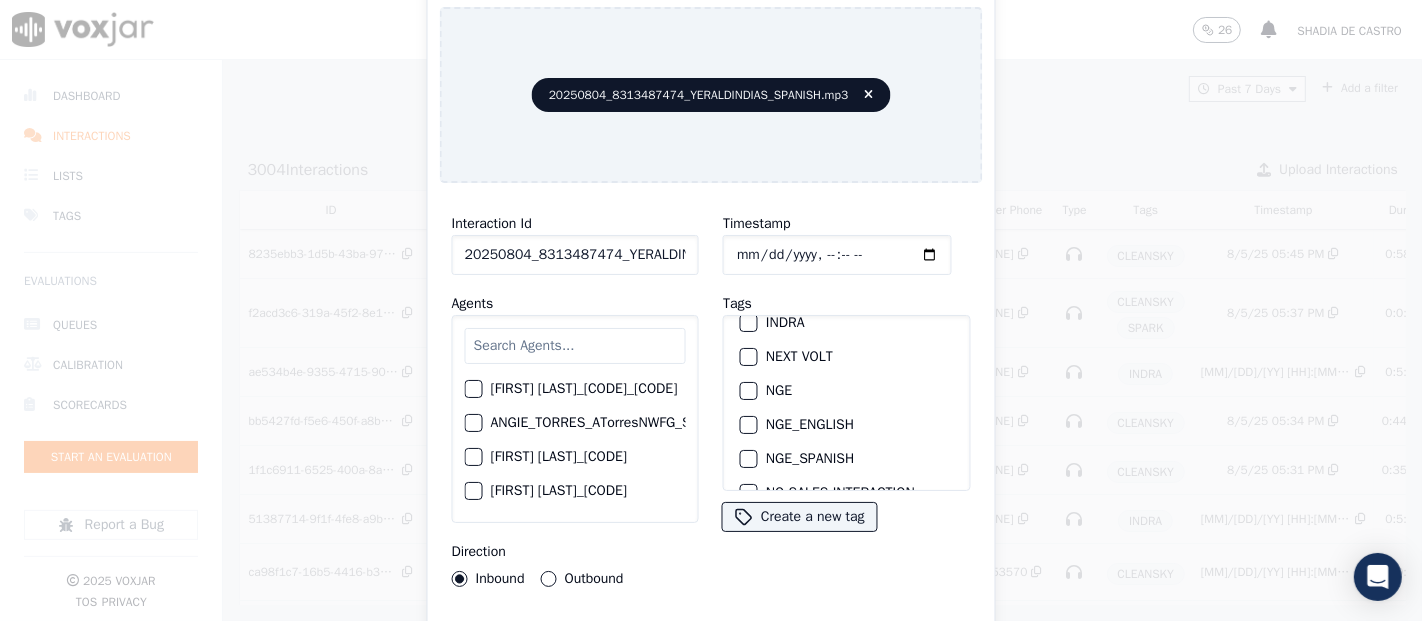click at bounding box center [748, 391] 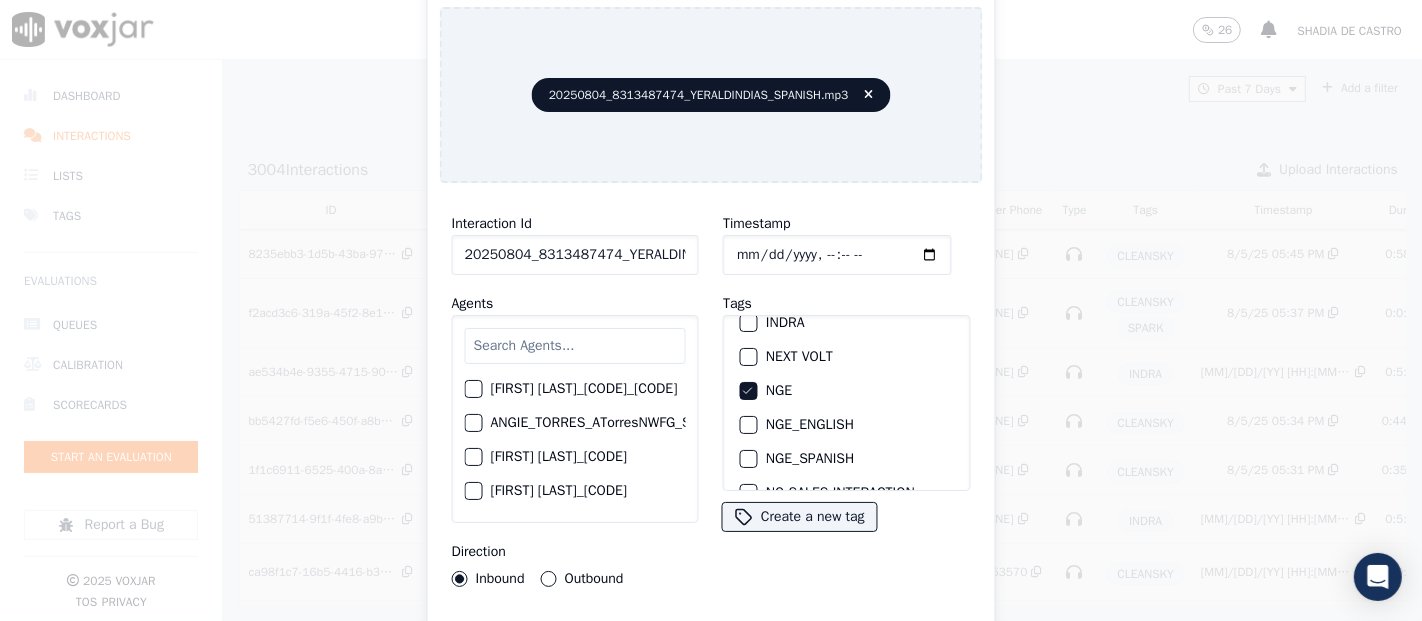 click on "Interaction Id   [DATE]-[PHONE]-[FIRST][LAST]-[LANGUAGE]     Agents        [FIRST] [LAST]_[CODE]_[CODE]     [FIRST]_[LAST]_[CODE]_[CODE]     [FIRST] [LAST]_[CODE]     [FIRST] [LAST]_[CODE]     [FIRST] [LAST]_[CODE]_[CODE]     [FIRST] [LAST]_[CODE]_[CODE]     [FIRST] [LAST]_[CODE]_[CODE]     [FIRST] [LAST]_[CODE]_[CODE]     [FIRST] [LAST]_[CODE]_[CODE]     [FIRST] [LAST]_[CODE]_[CODE]     [FIRST] [LAST]_[CODE]_[CODE]     [FIRST] [LAST]_[CODE]_[CODE]     [FIRST] [LAST]_[CODE]_[CODE]     [FIRST] [LAST]_[CODE]_[CODE]     [FIRST] [LAST]_[CODE]_[CODE]     [FIRST] [LAST]_[CODE]      [FIRST] [LAST]_[CODE]_[CODE]     [FIRST] [LAST]_[CODE]_[CODE]     [FIRST] [LAST]_[CODE]     [FIRST] [LAST]_[CODE]     [FIRST] [LAST]_[CODE]_[CODE]     [FIRST] [LAST]_[CODE]_[CODE]     [FIRST] [LAST]_[CODE]_[CODE]     [FIRST] [LAST]_[CODE]_[CODE]     [FIRST] [LAST]_[CODE]     [FIRST] [LAST]_[CODE]_[CODE]     [FIRST] [LAST]_[CODE]_[CODE]     [FIRST] [LAST]_[CODE]_[CODE]     [FIRST] [LAST]_[CODE]_[CODE]" at bounding box center [711, 429] 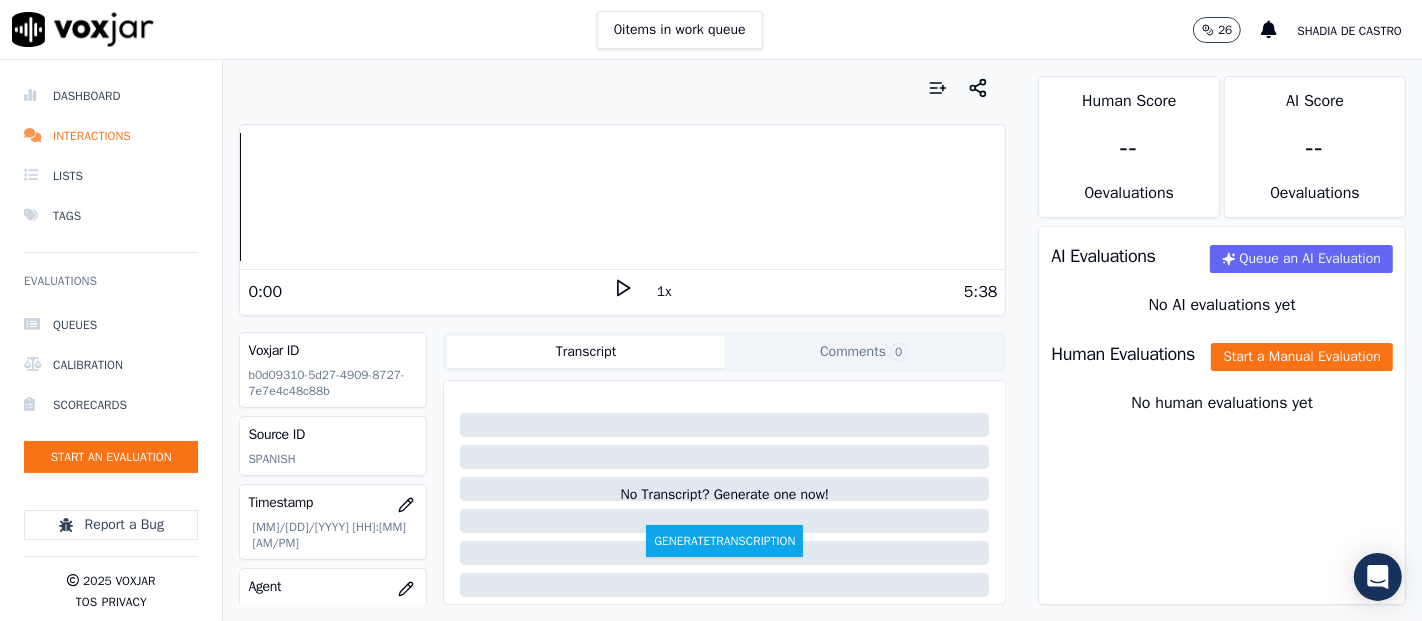 click 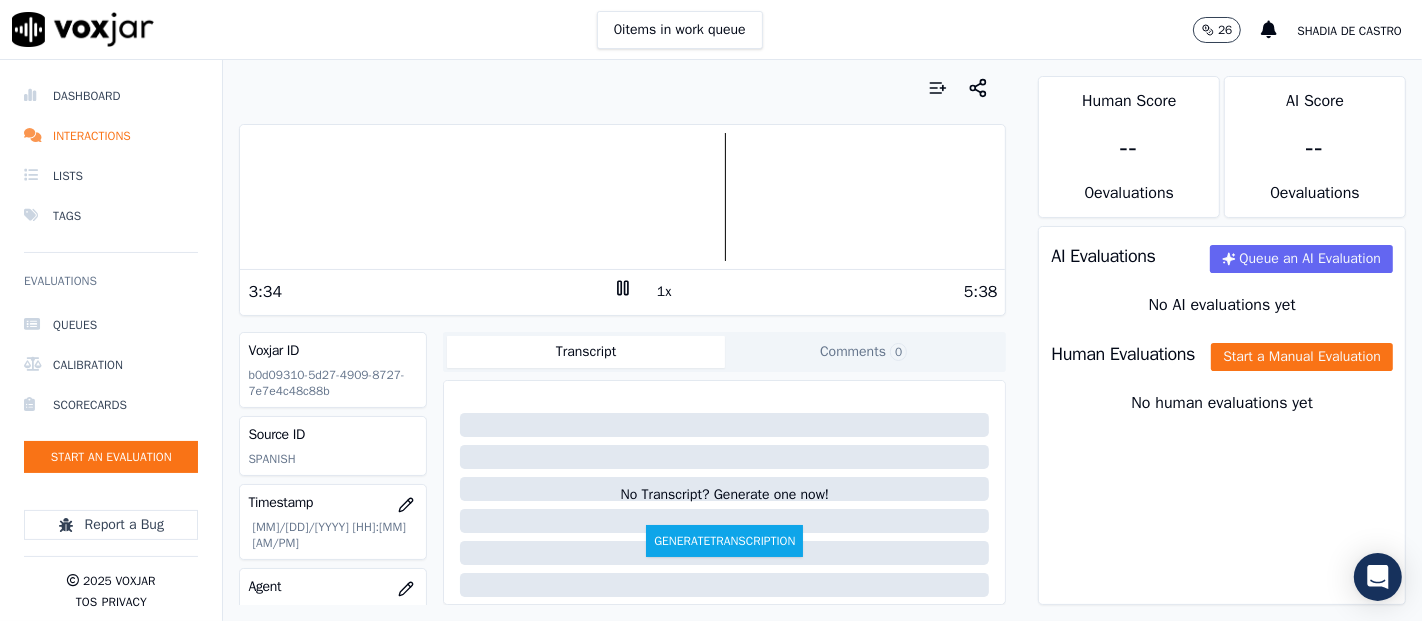 click at bounding box center [622, 197] 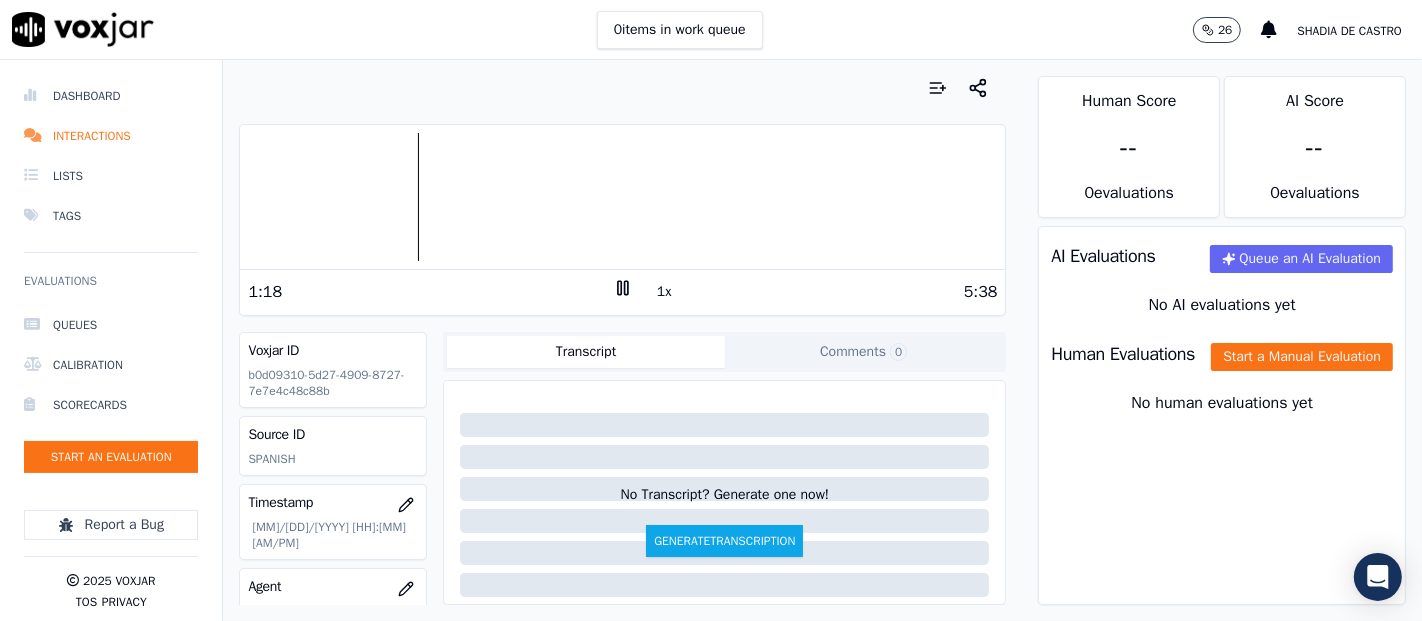 click at bounding box center [622, 197] 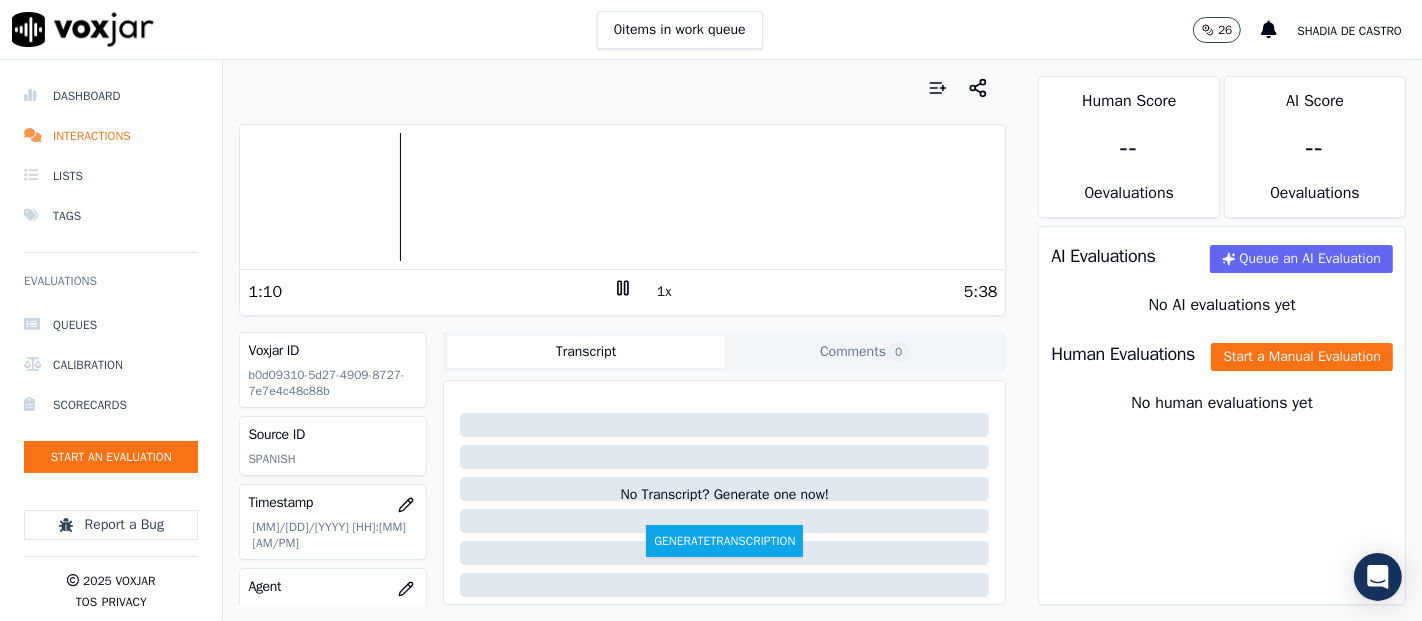 click at bounding box center (622, 197) 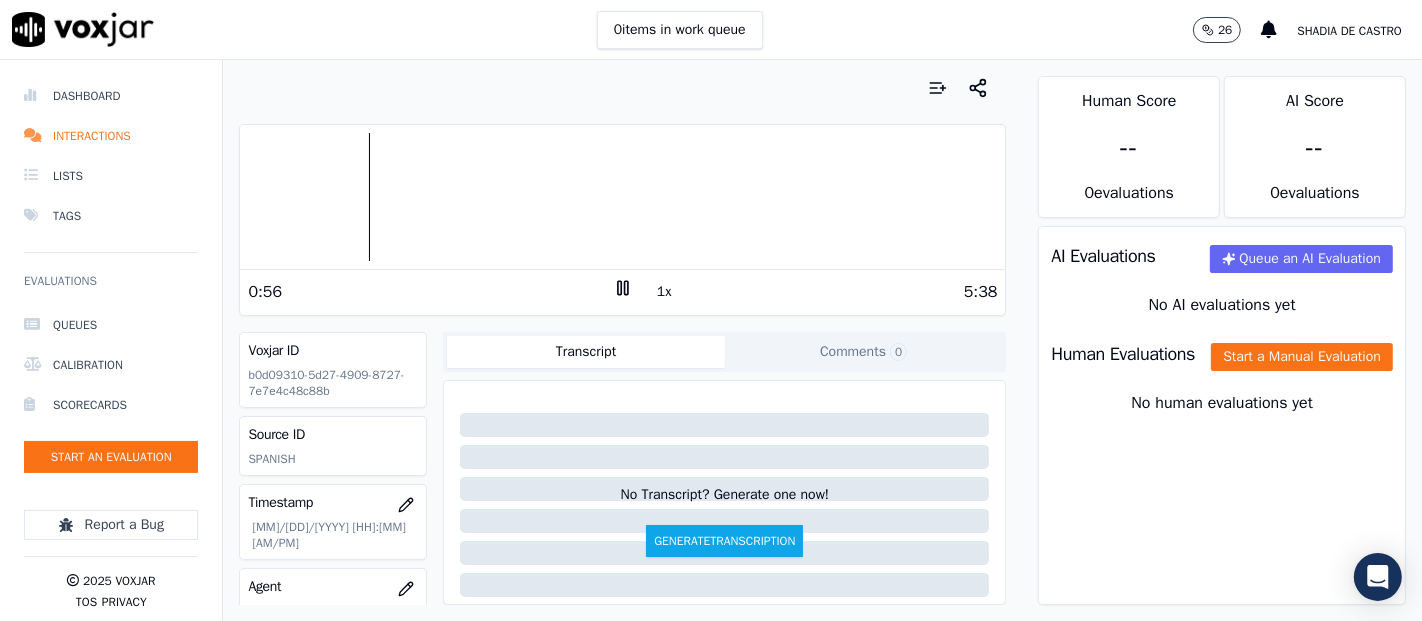 click at bounding box center [622, 197] 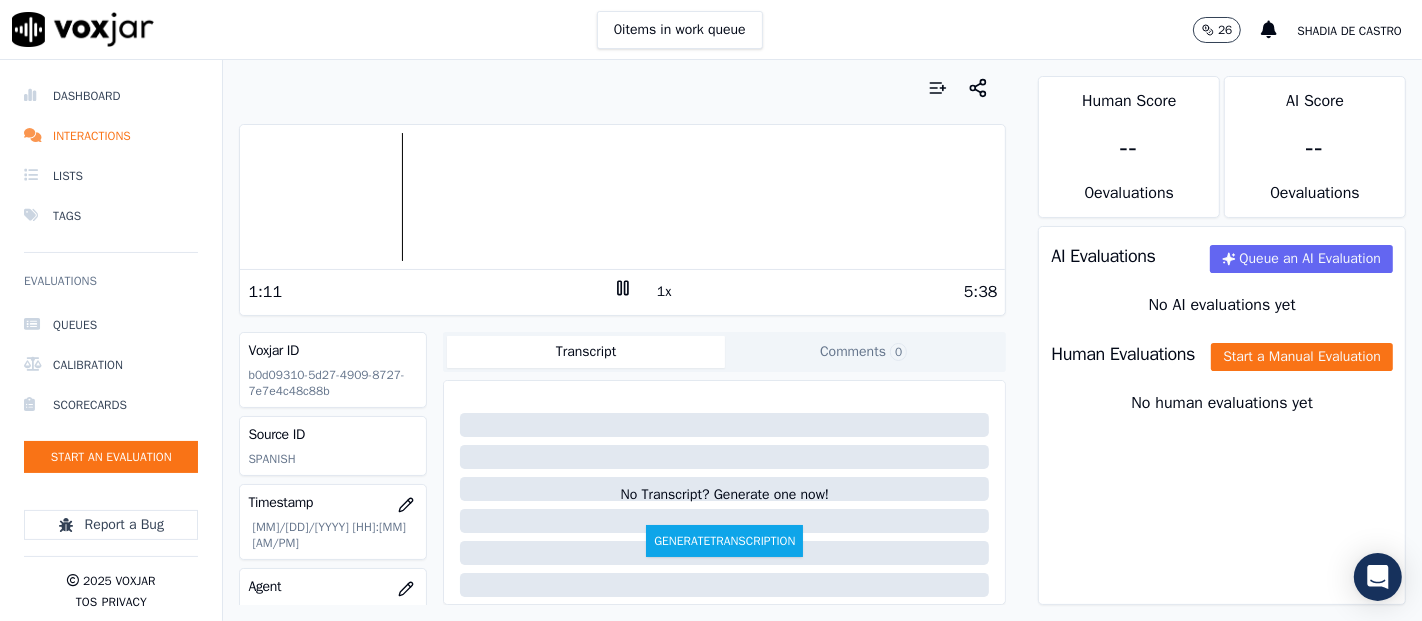 click 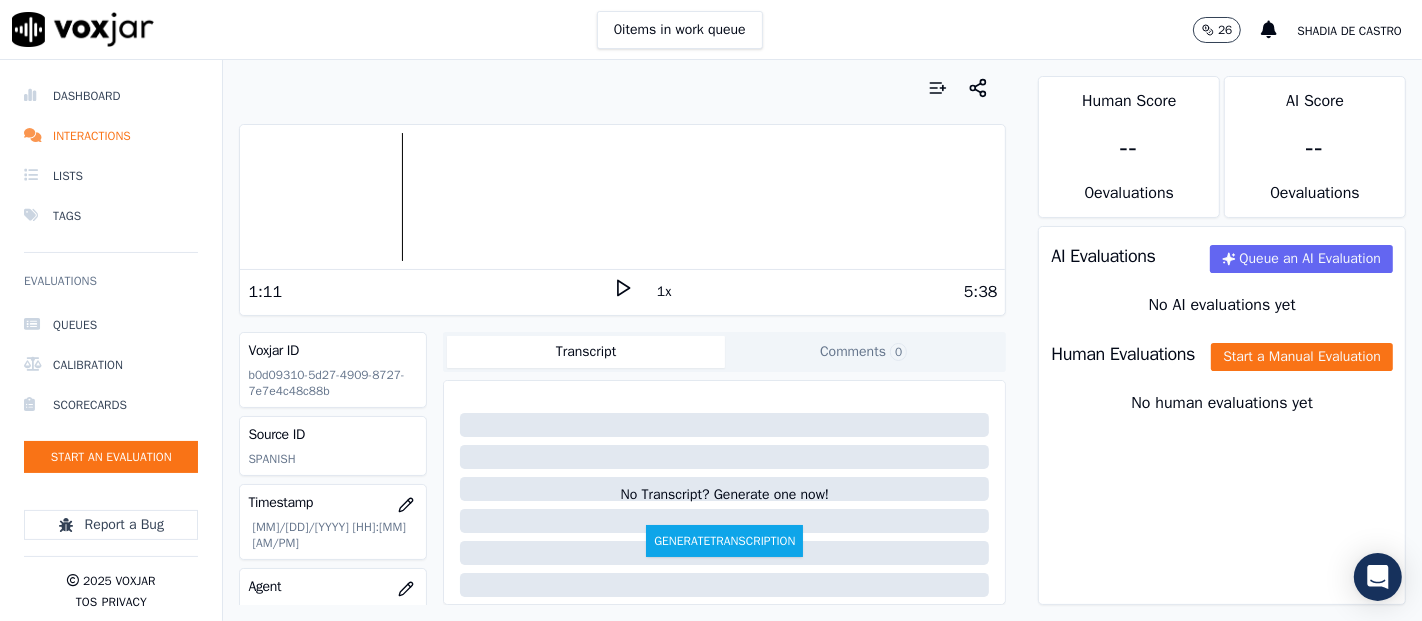 click at bounding box center [622, 197] 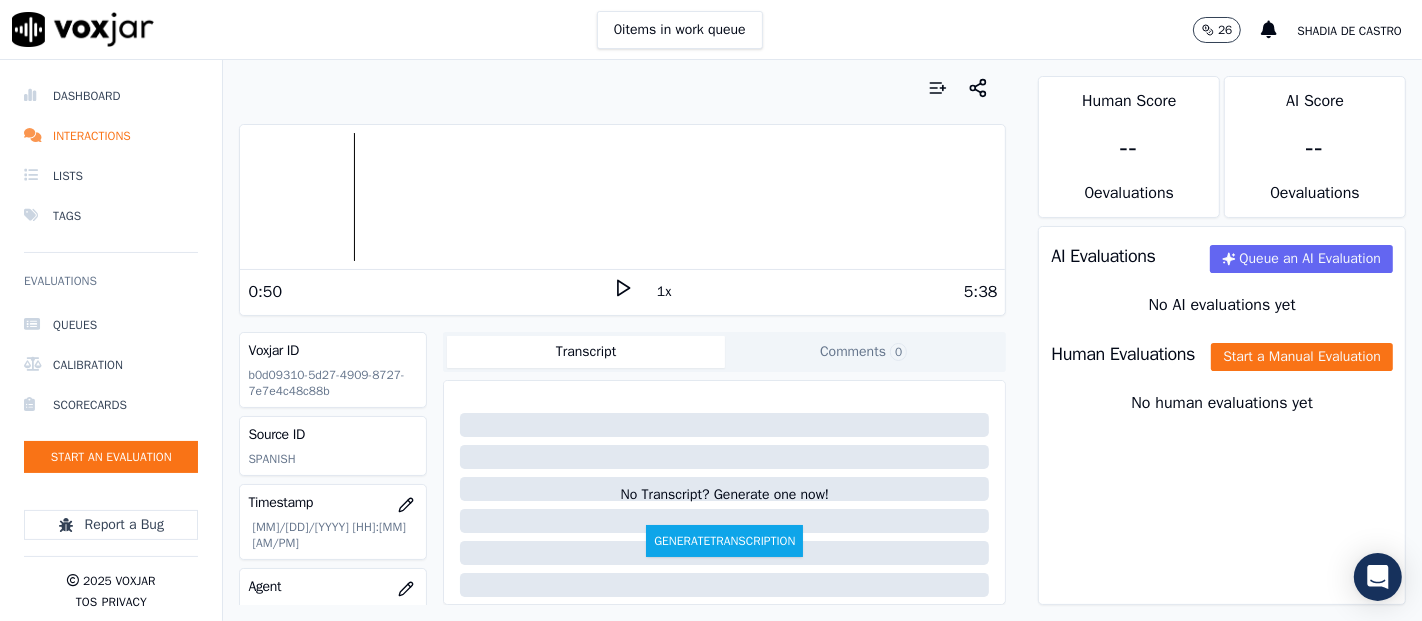 click at bounding box center [622, 197] 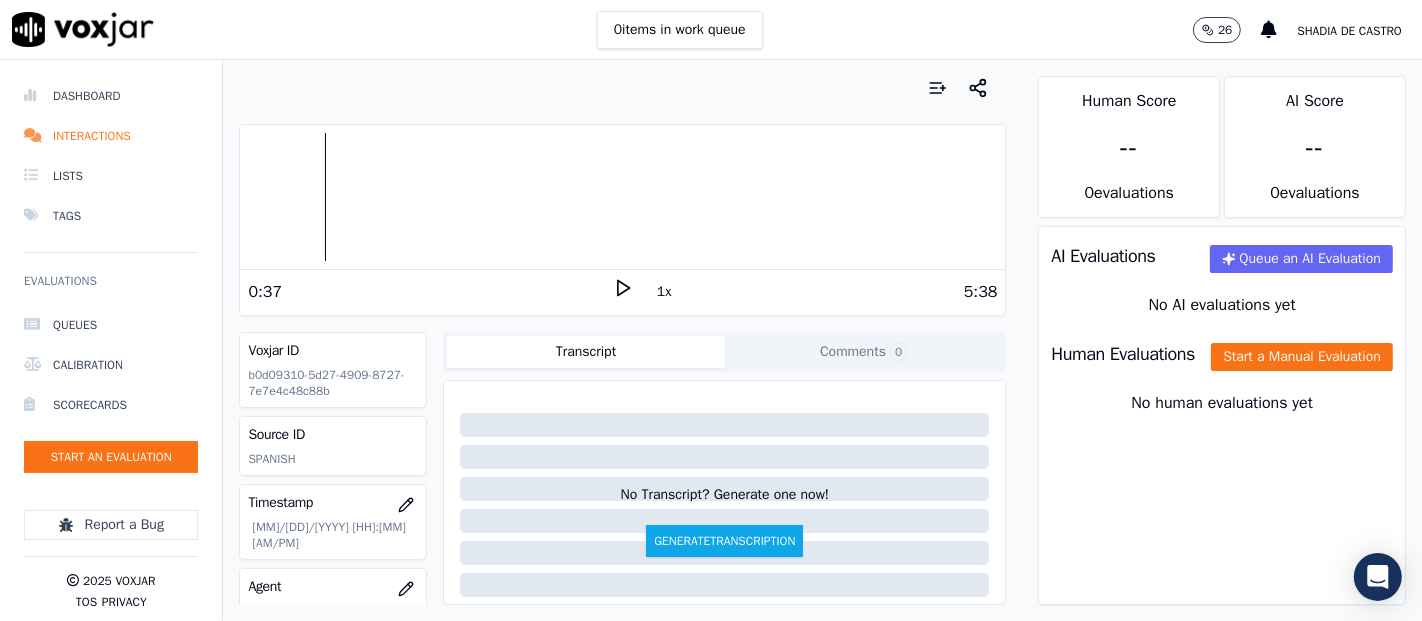 click 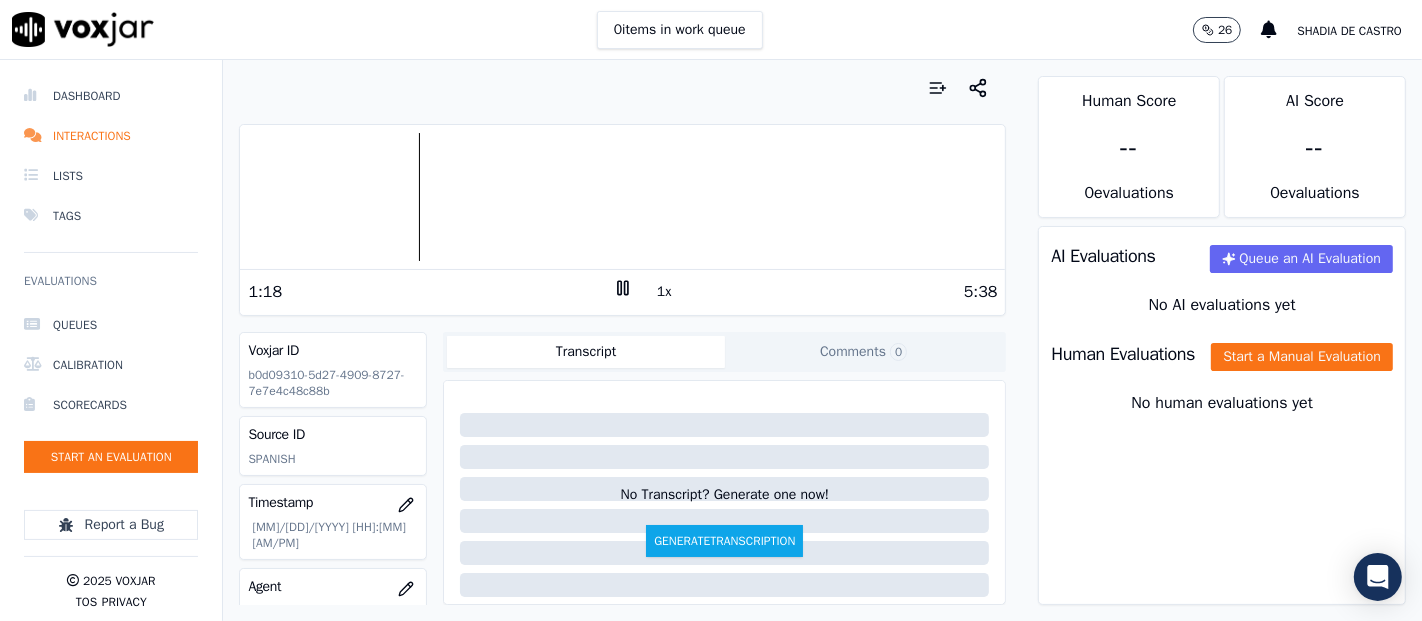 click 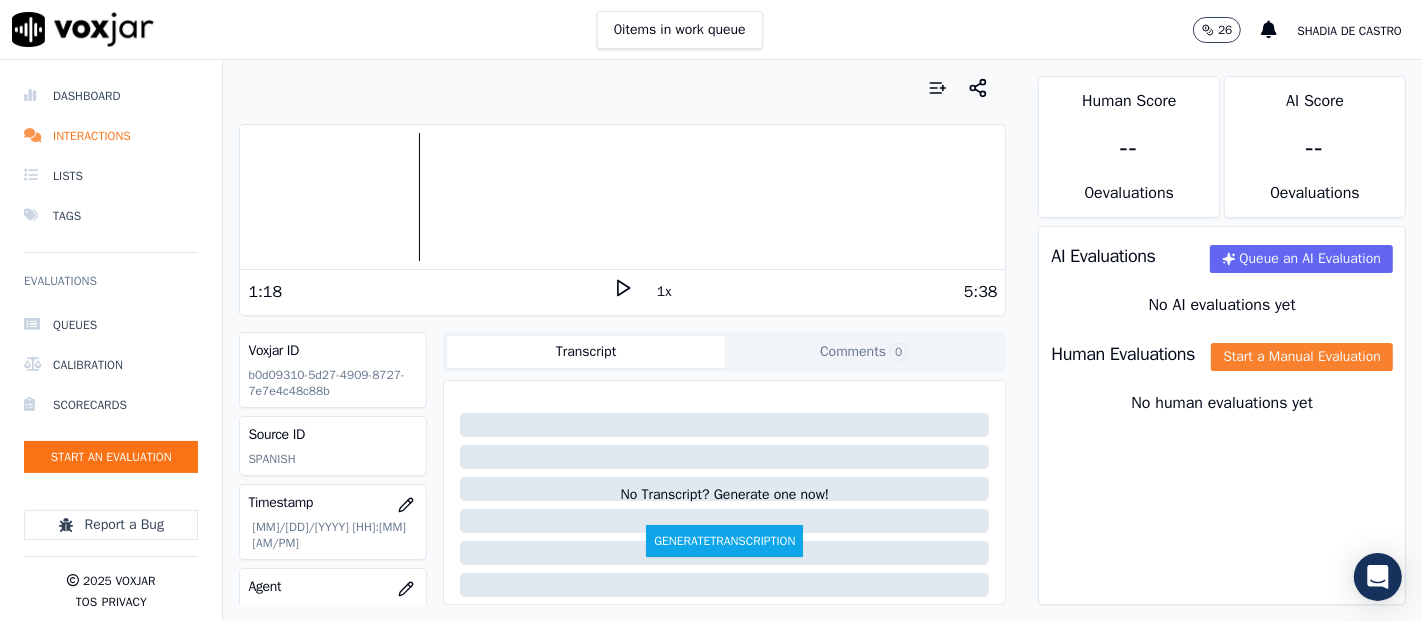 click on "Start a Manual Evaluation" 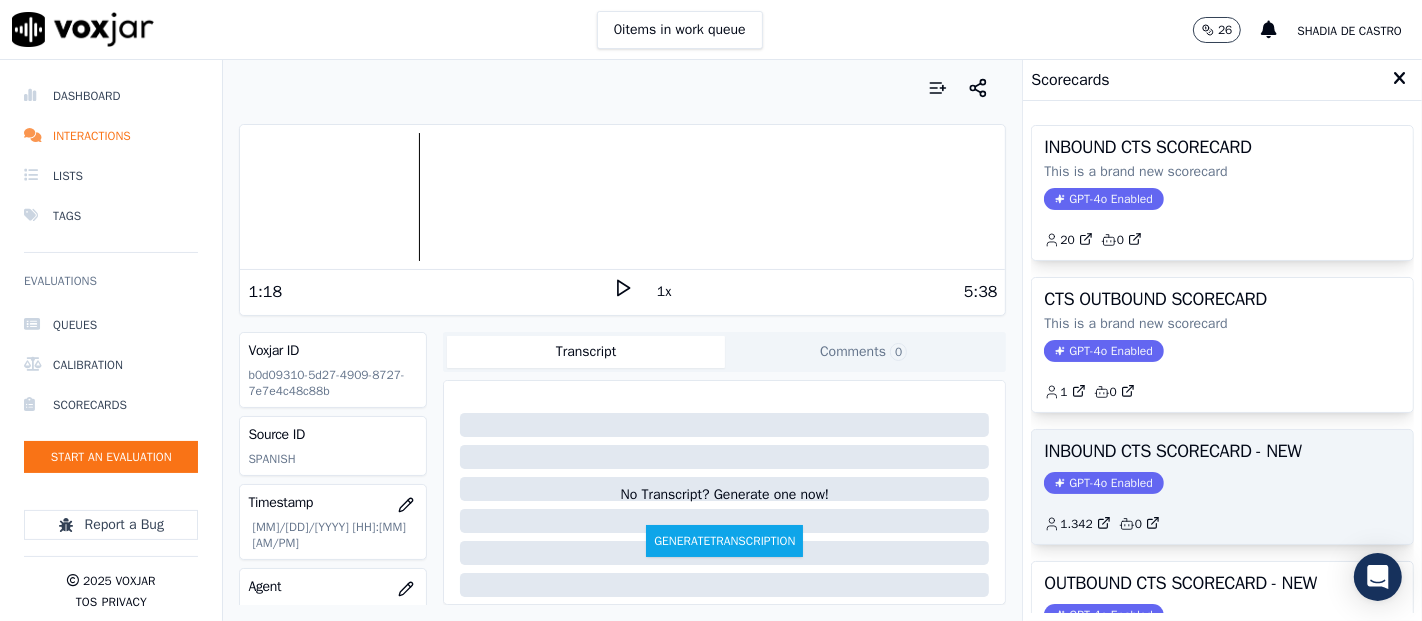 click on "1.342         0" 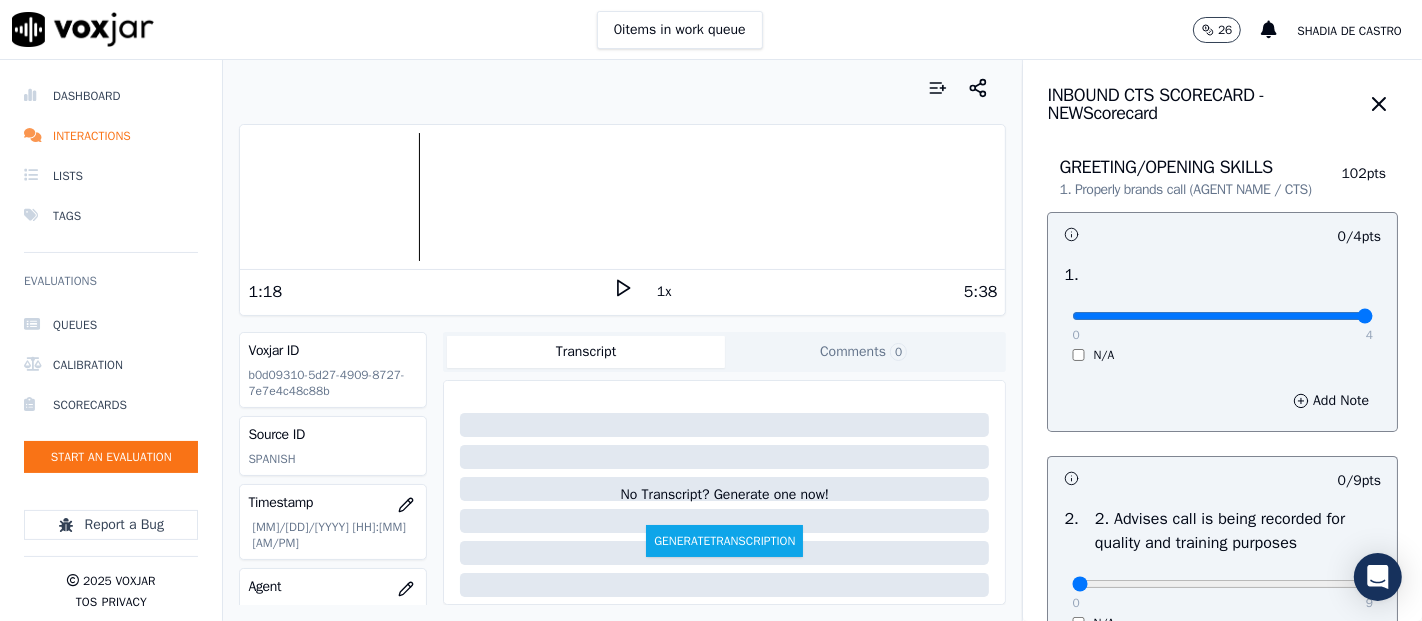 type on "4" 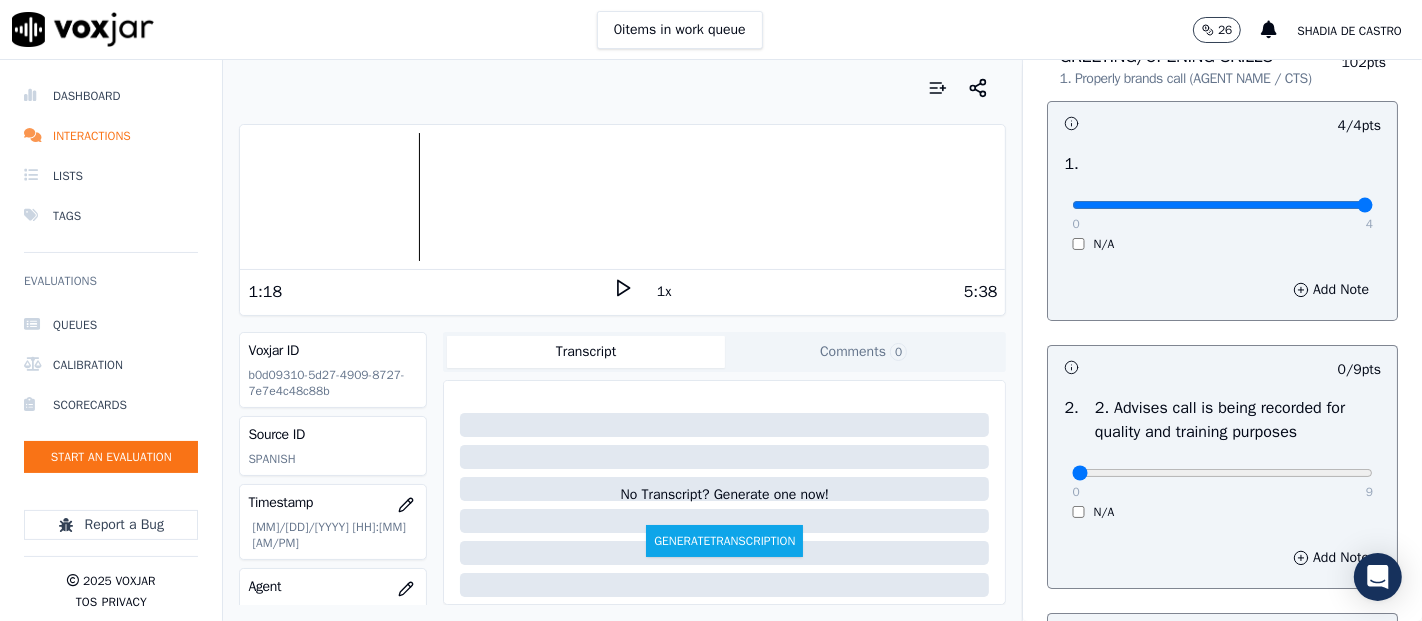 scroll, scrollTop: 222, scrollLeft: 0, axis: vertical 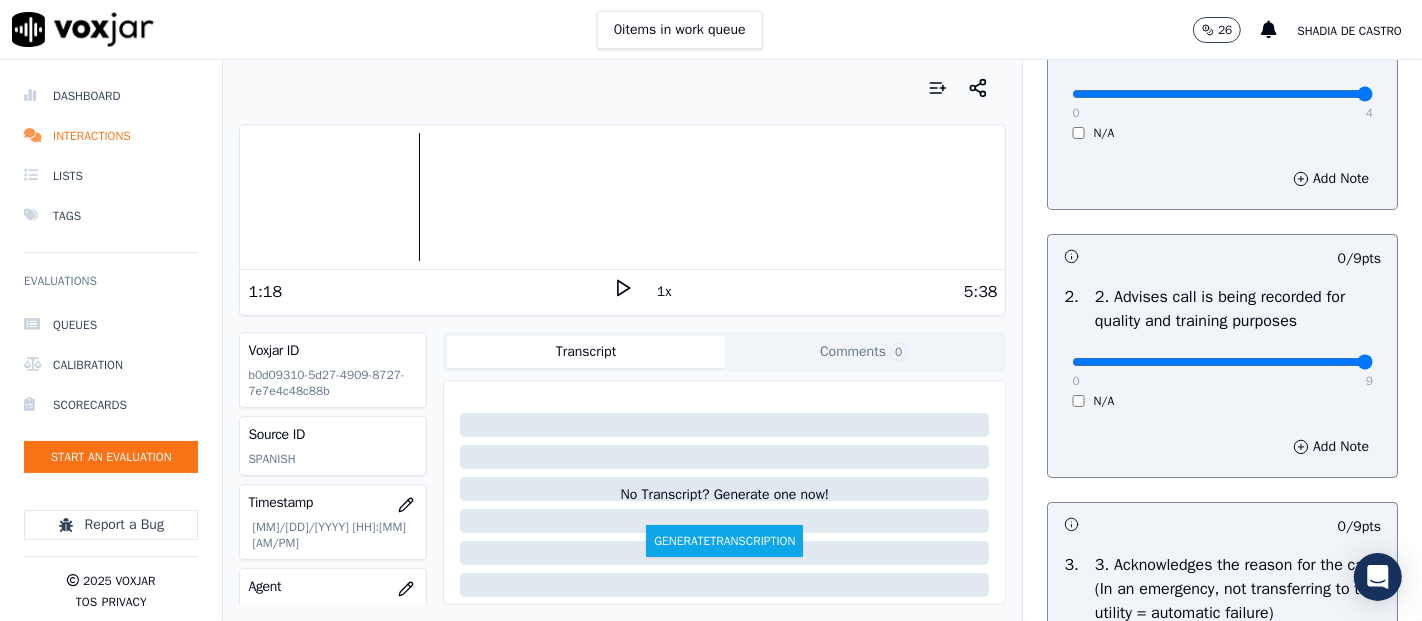 type on "9" 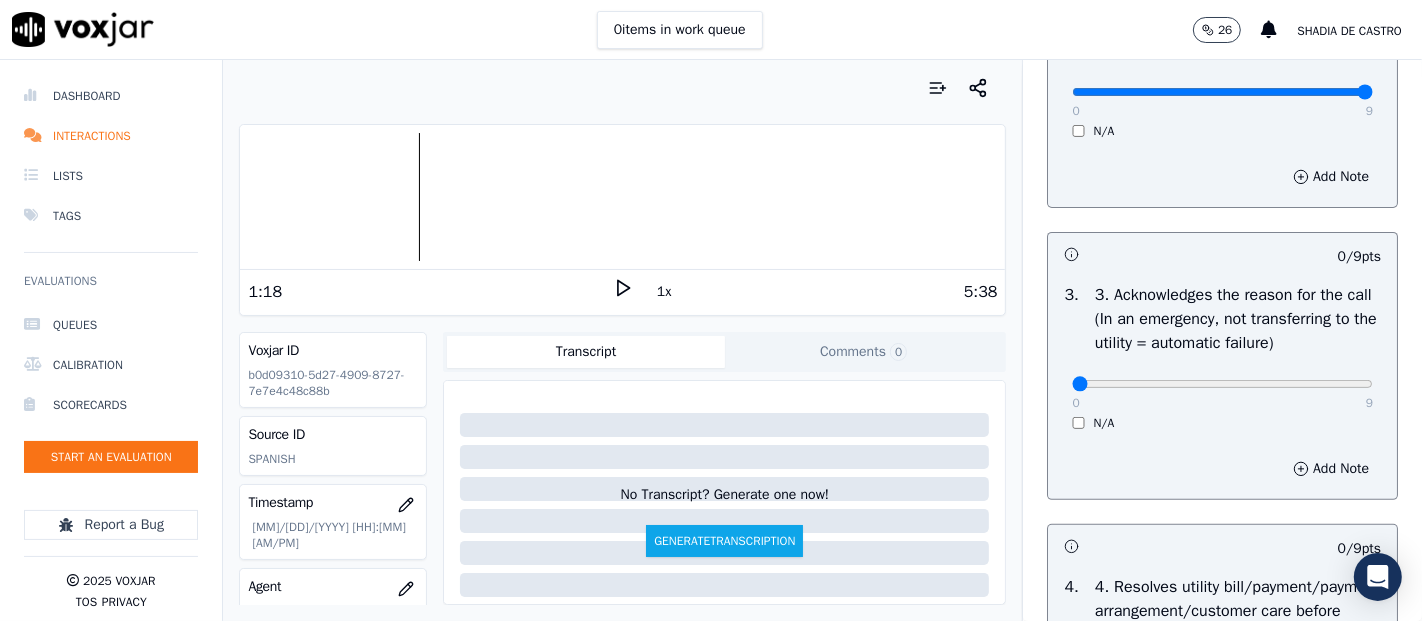 scroll, scrollTop: 555, scrollLeft: 0, axis: vertical 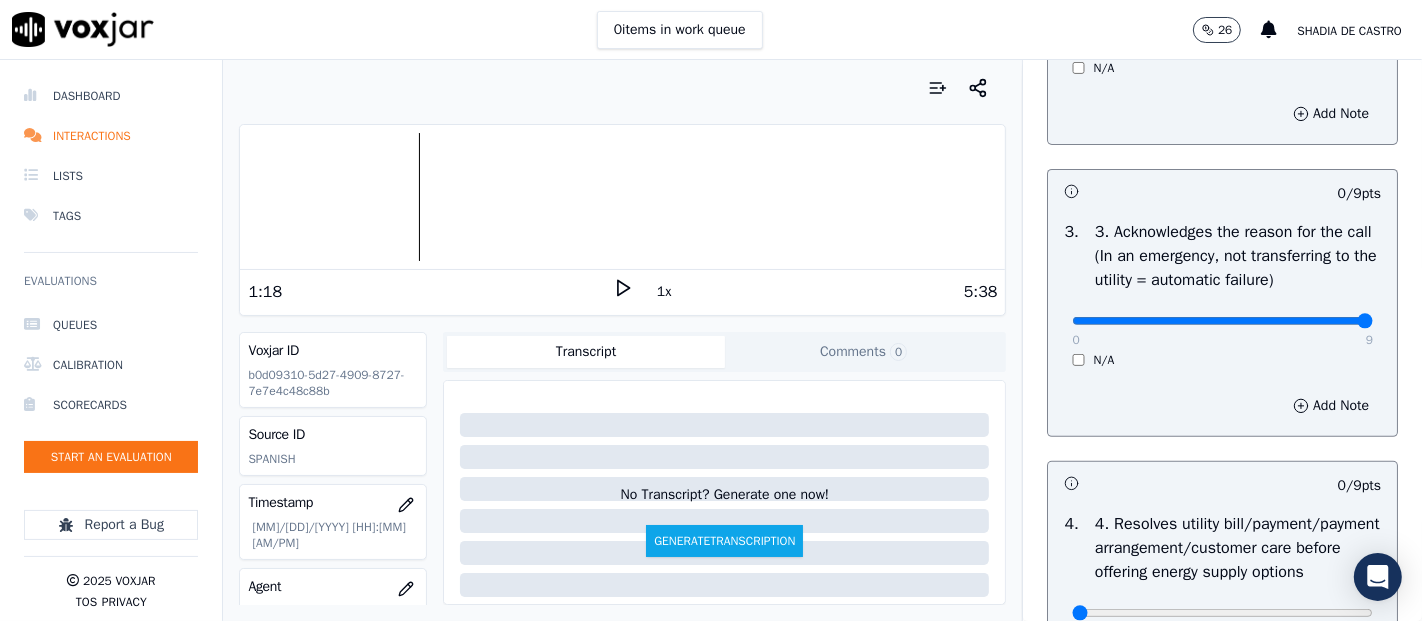 type on "9" 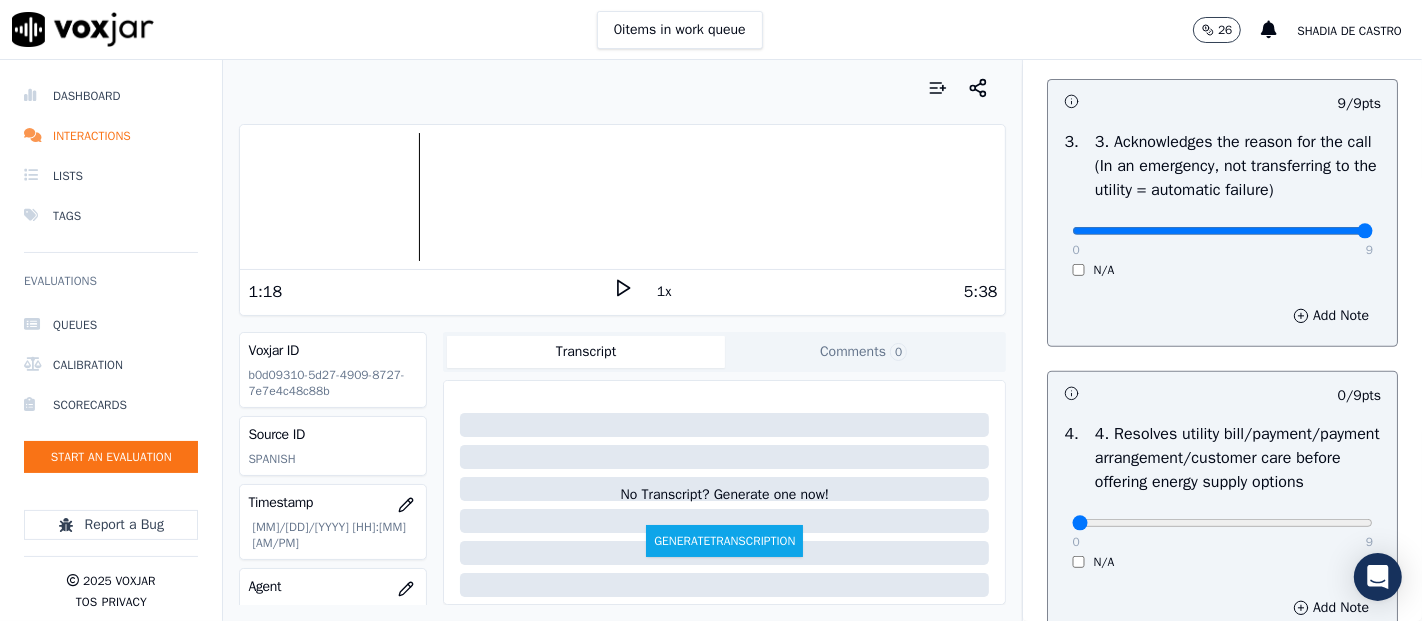 scroll, scrollTop: 777, scrollLeft: 0, axis: vertical 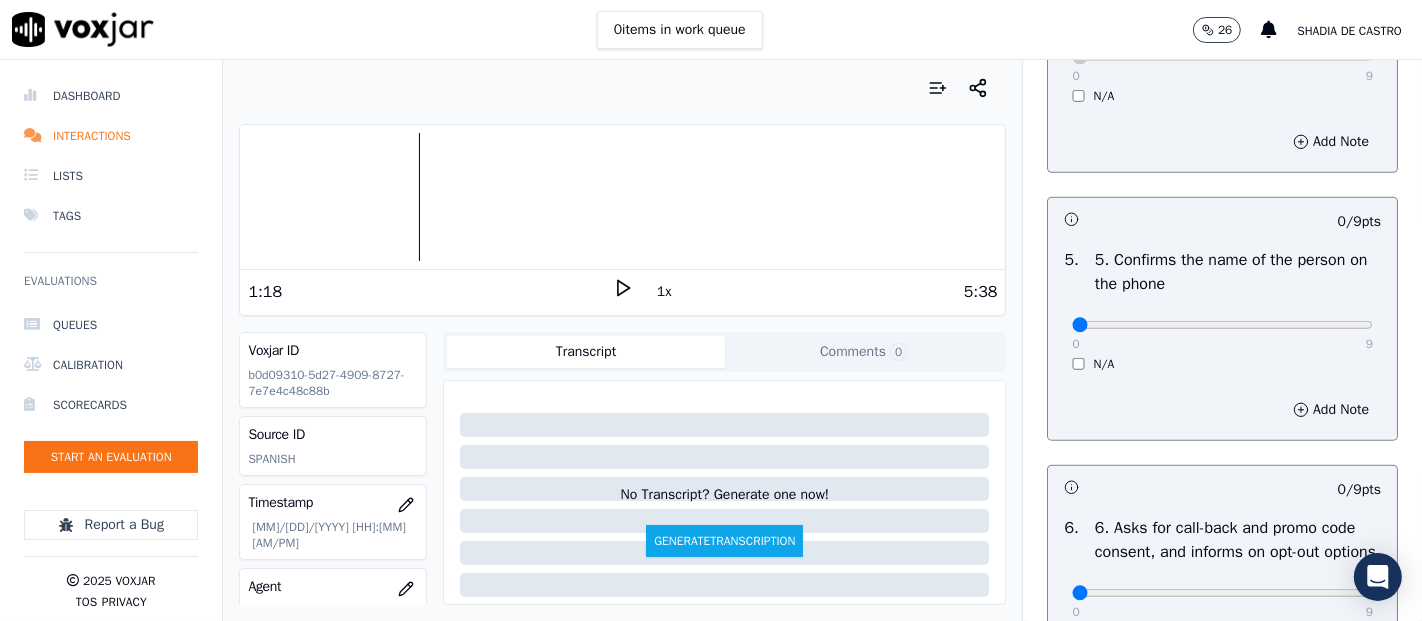 click on "0   9" at bounding box center (1222, 324) 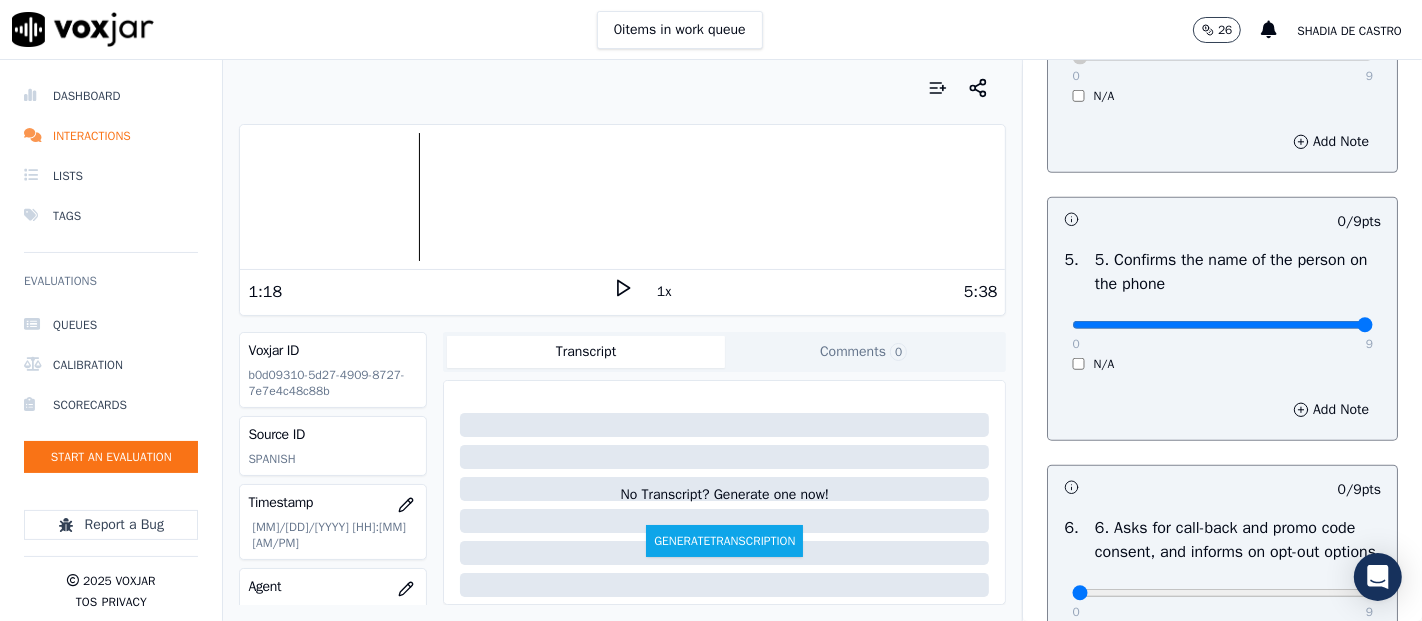 type on "9" 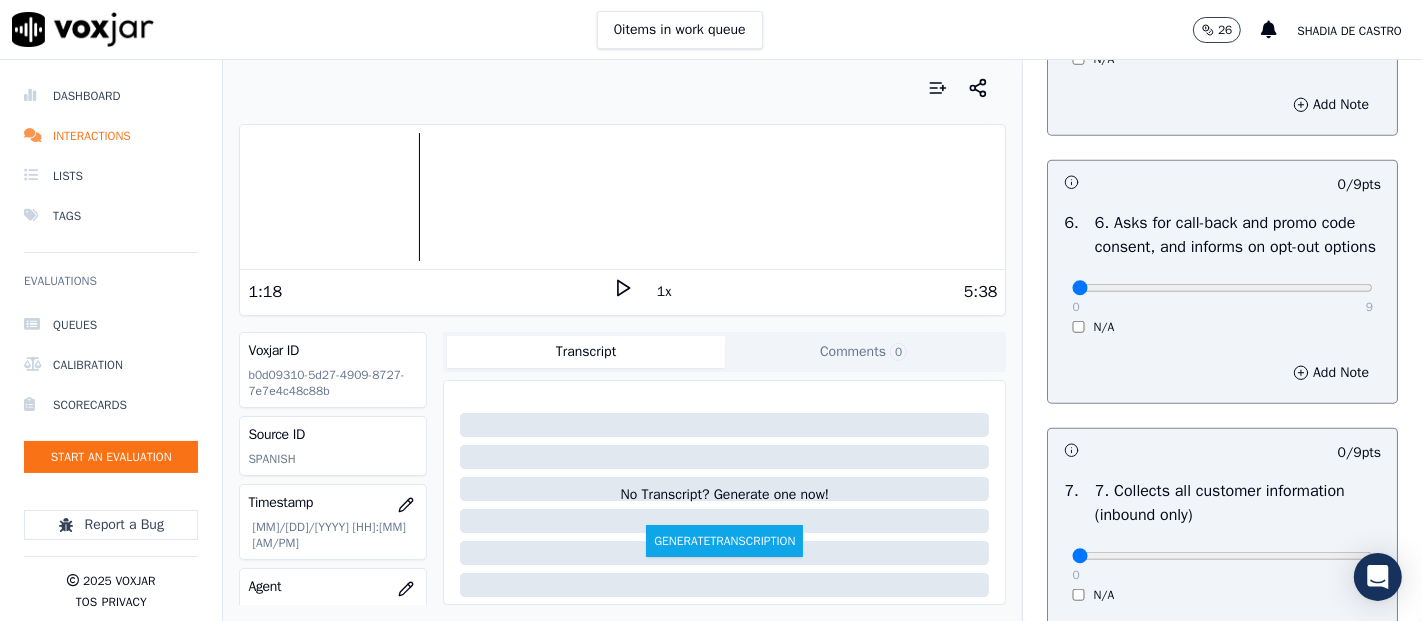 scroll, scrollTop: 1444, scrollLeft: 0, axis: vertical 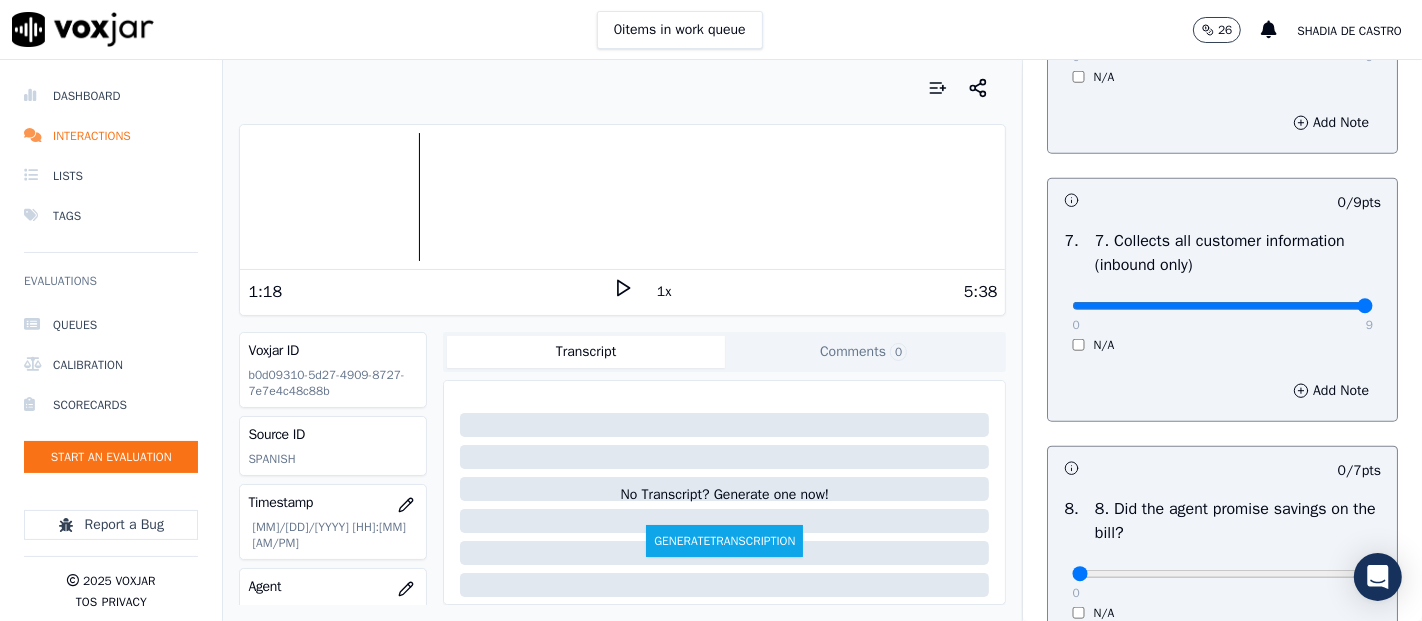 type on "9" 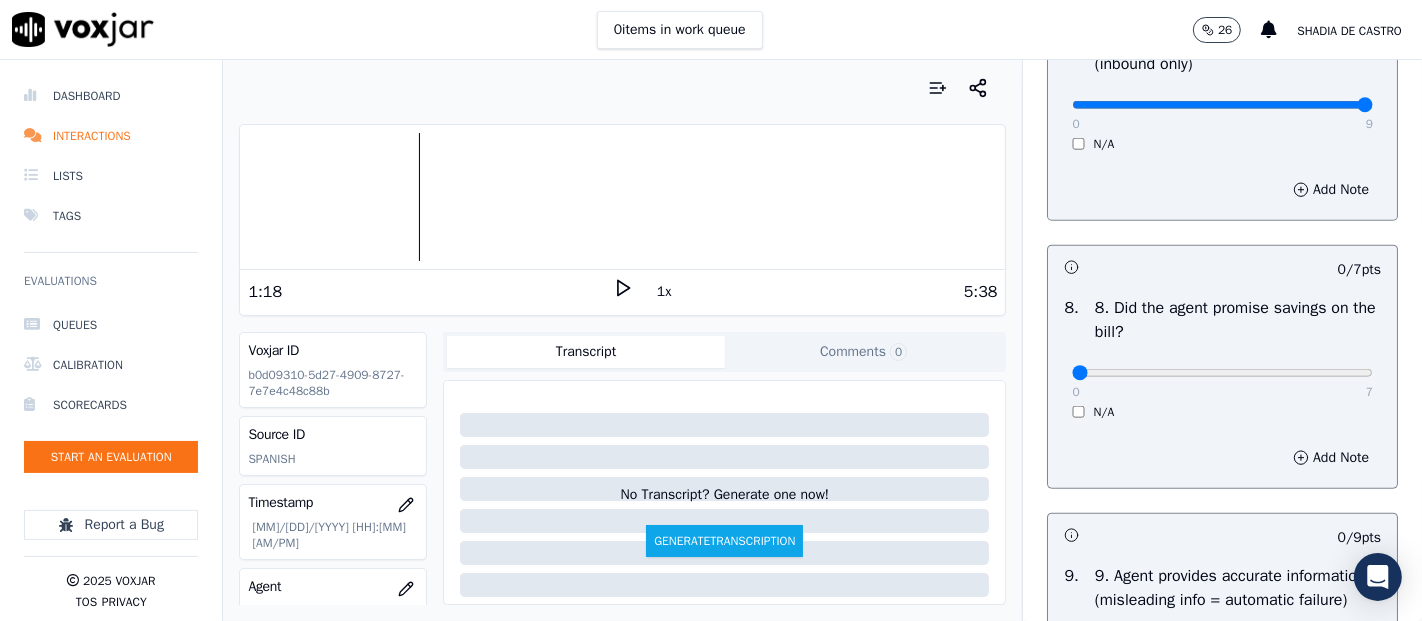 scroll, scrollTop: 1888, scrollLeft: 0, axis: vertical 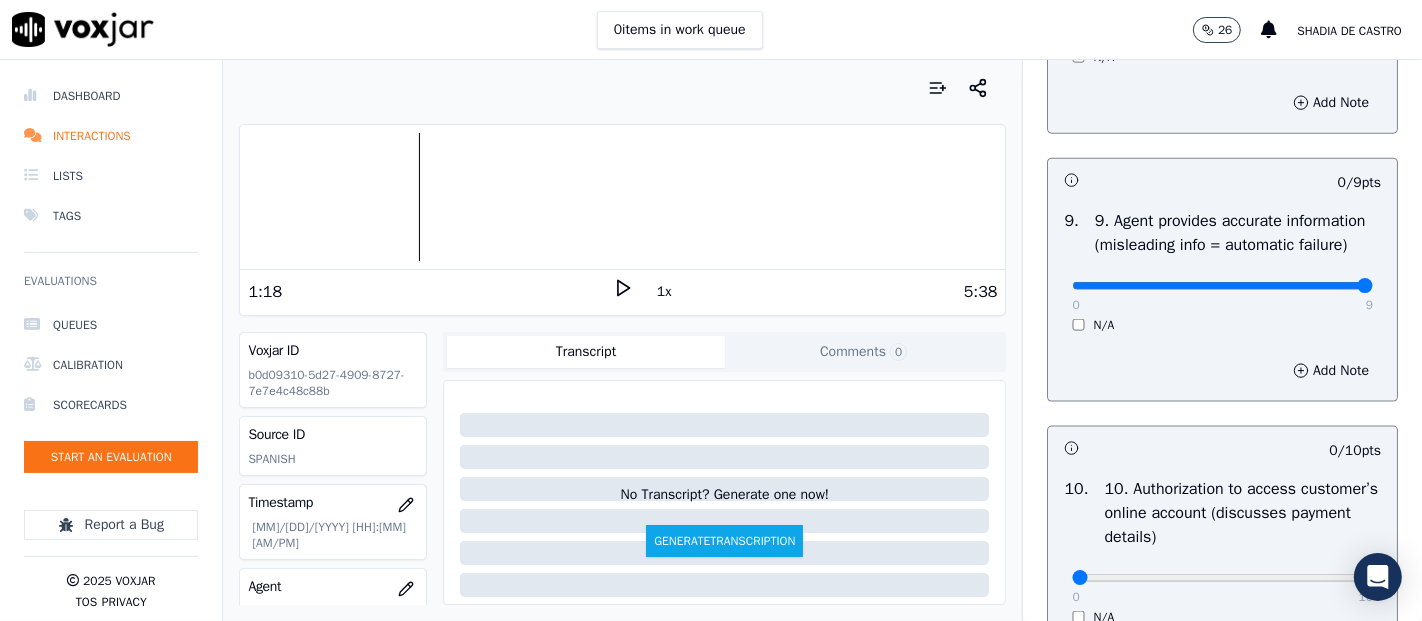 type on "9" 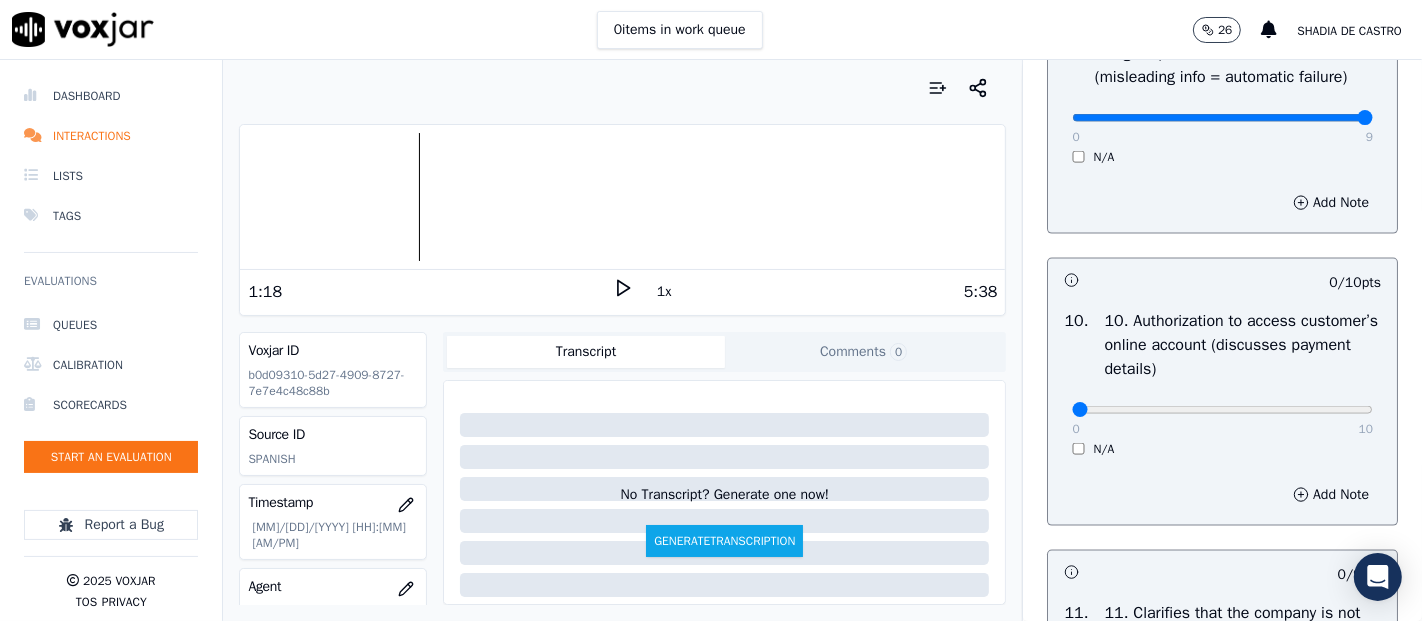 scroll, scrollTop: 2444, scrollLeft: 0, axis: vertical 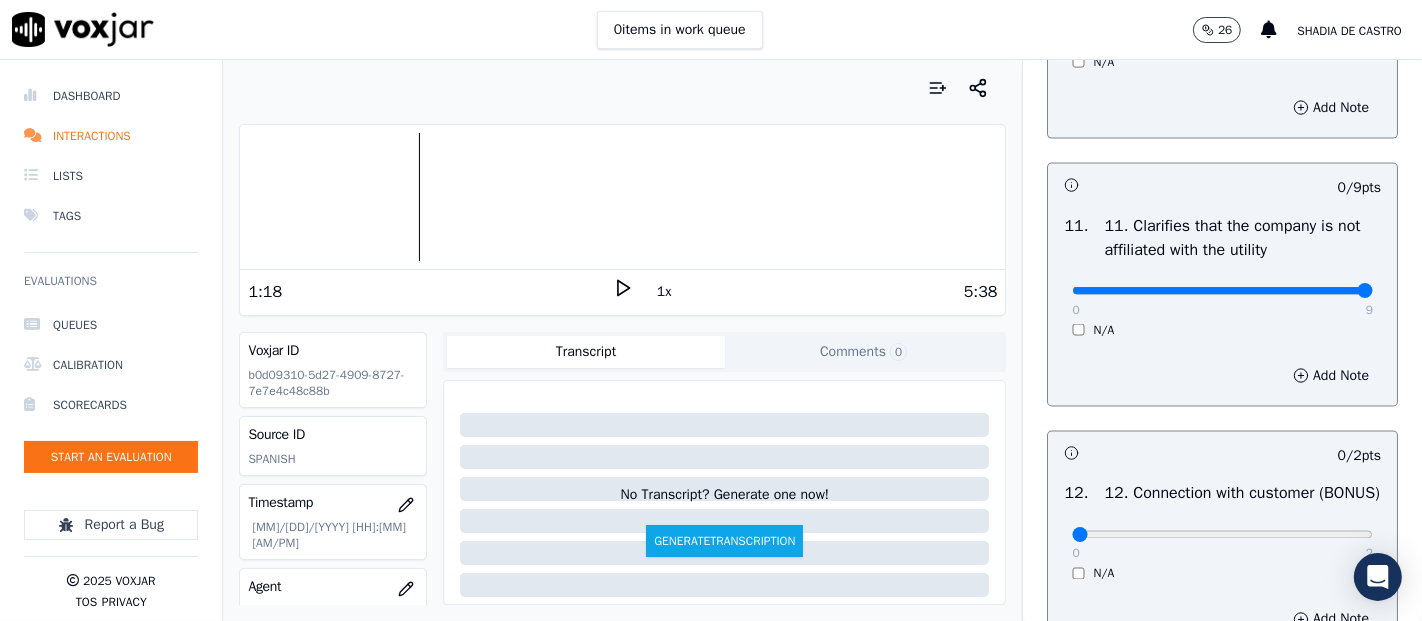 type on "9" 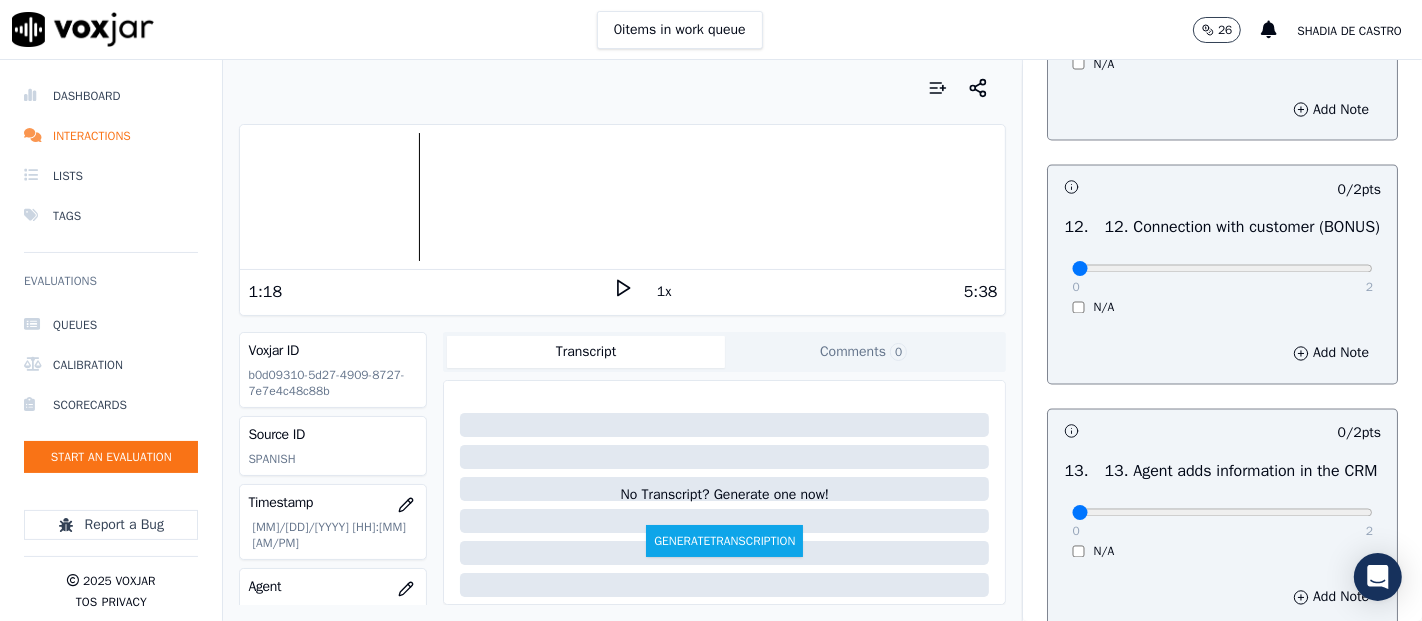 scroll, scrollTop: 3111, scrollLeft: 0, axis: vertical 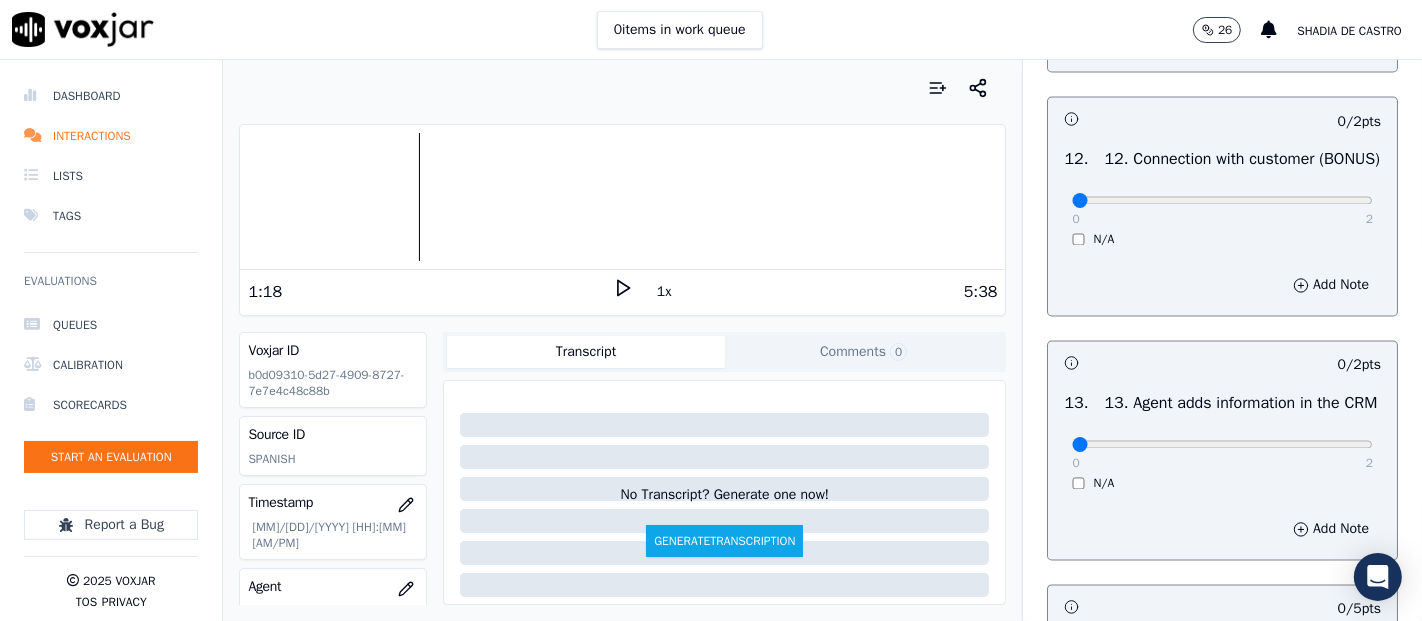click on "0   2     N/A" at bounding box center (1222, 210) 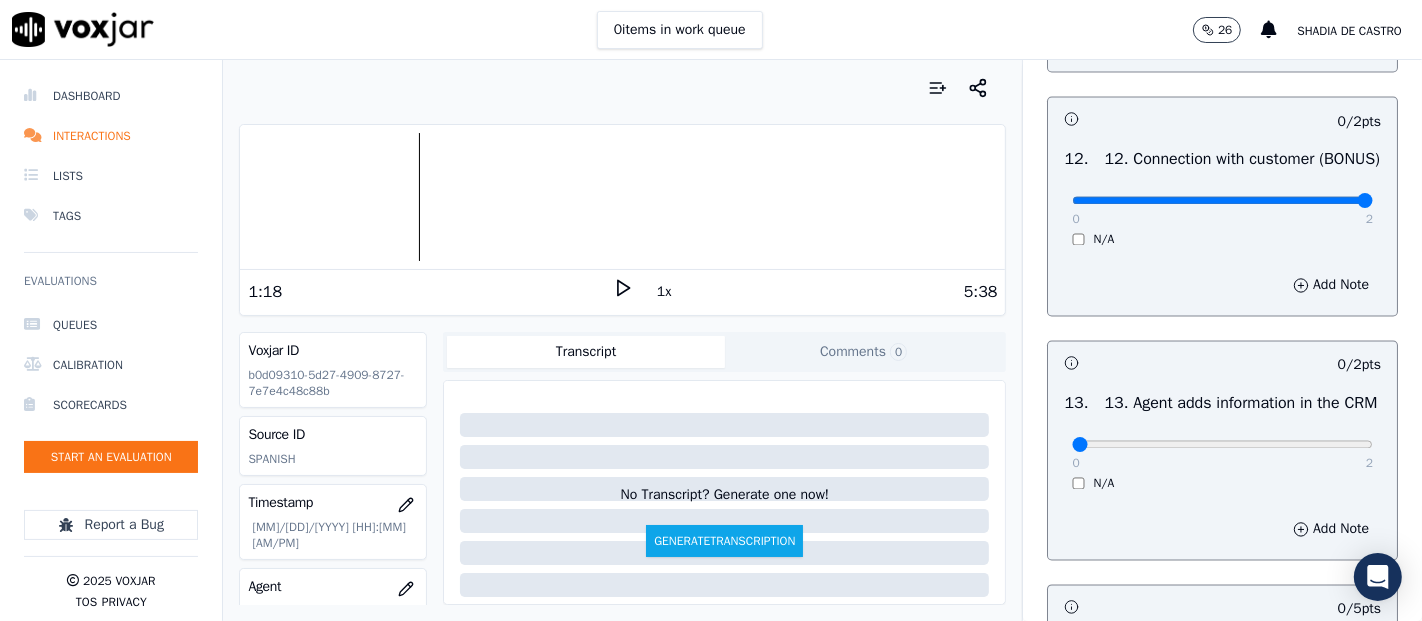 type on "2" 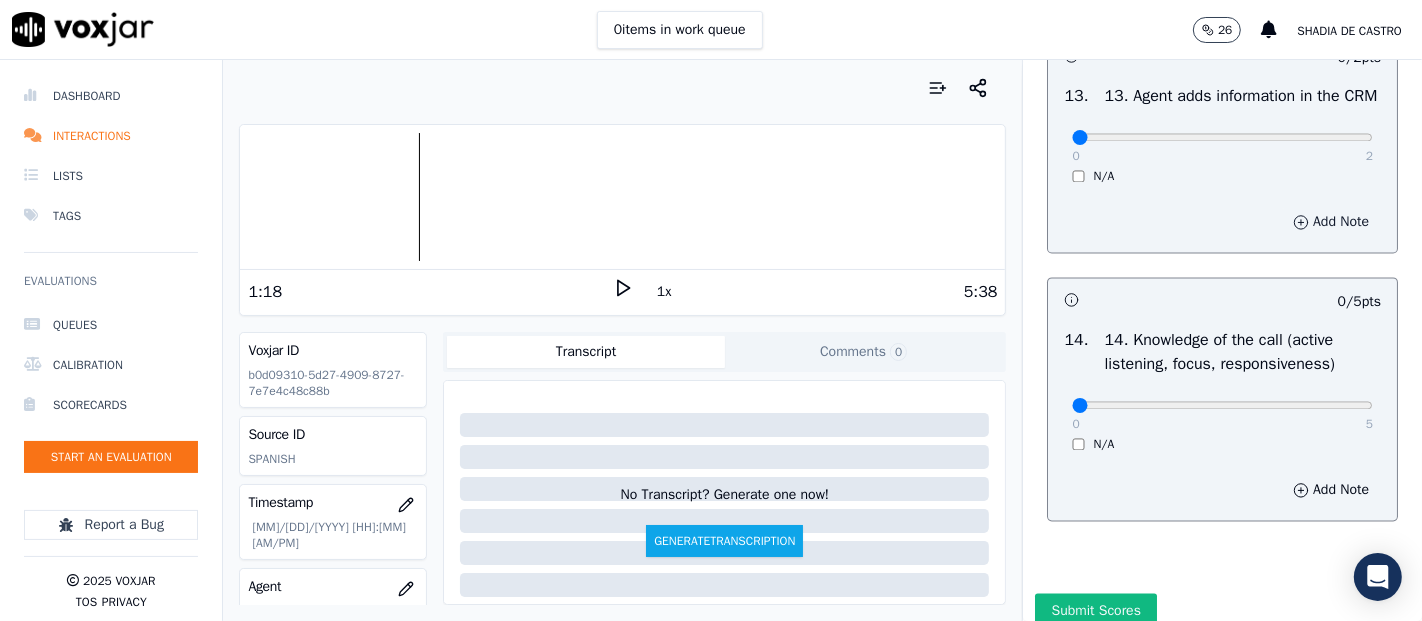 scroll, scrollTop: 3444, scrollLeft: 0, axis: vertical 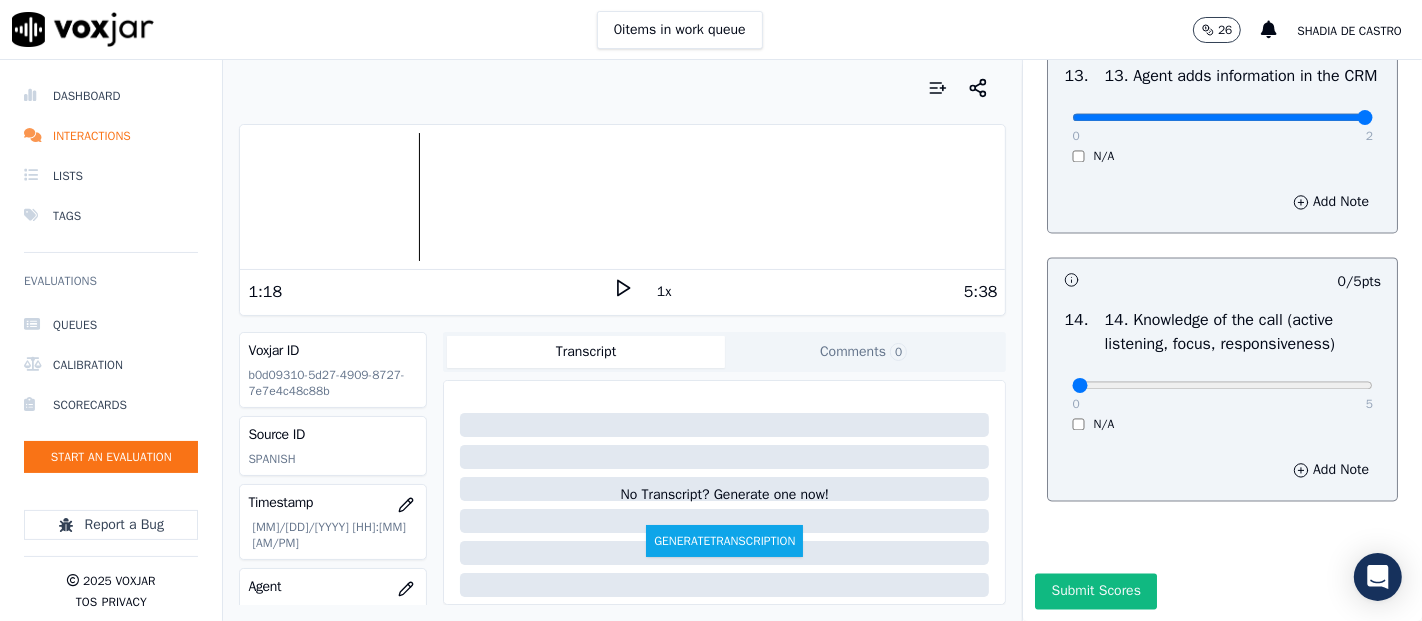 type on "2" 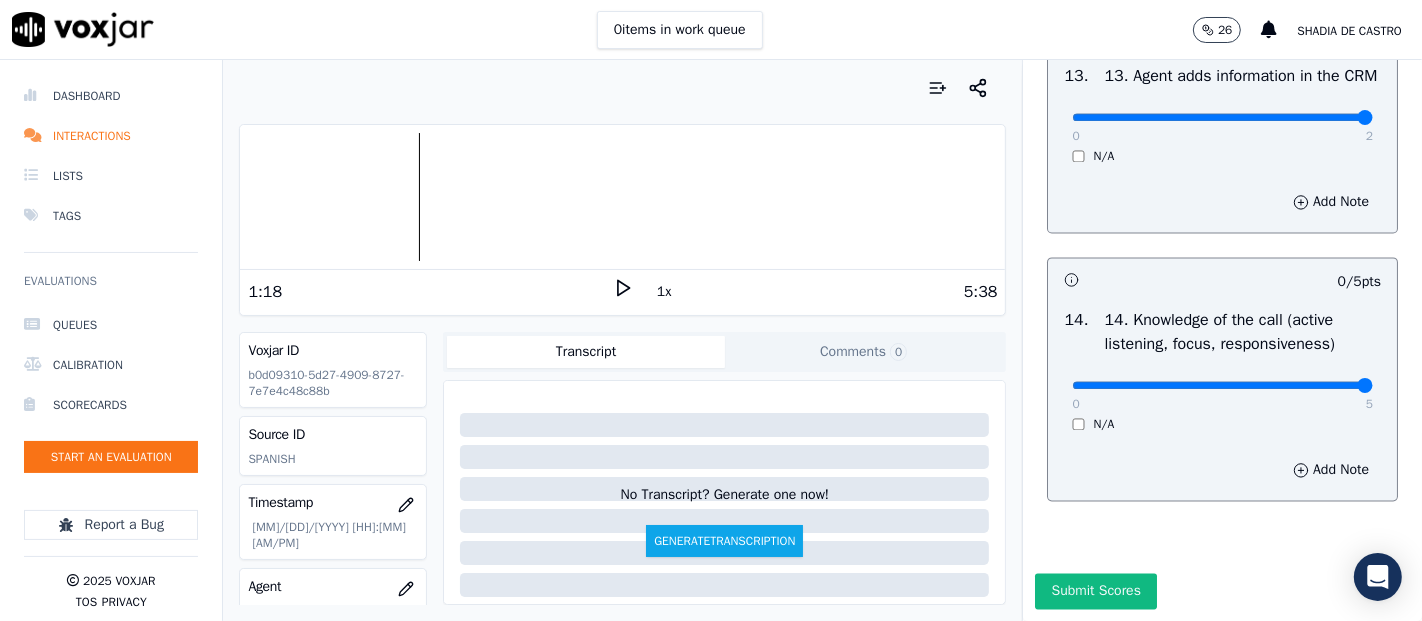 type on "5" 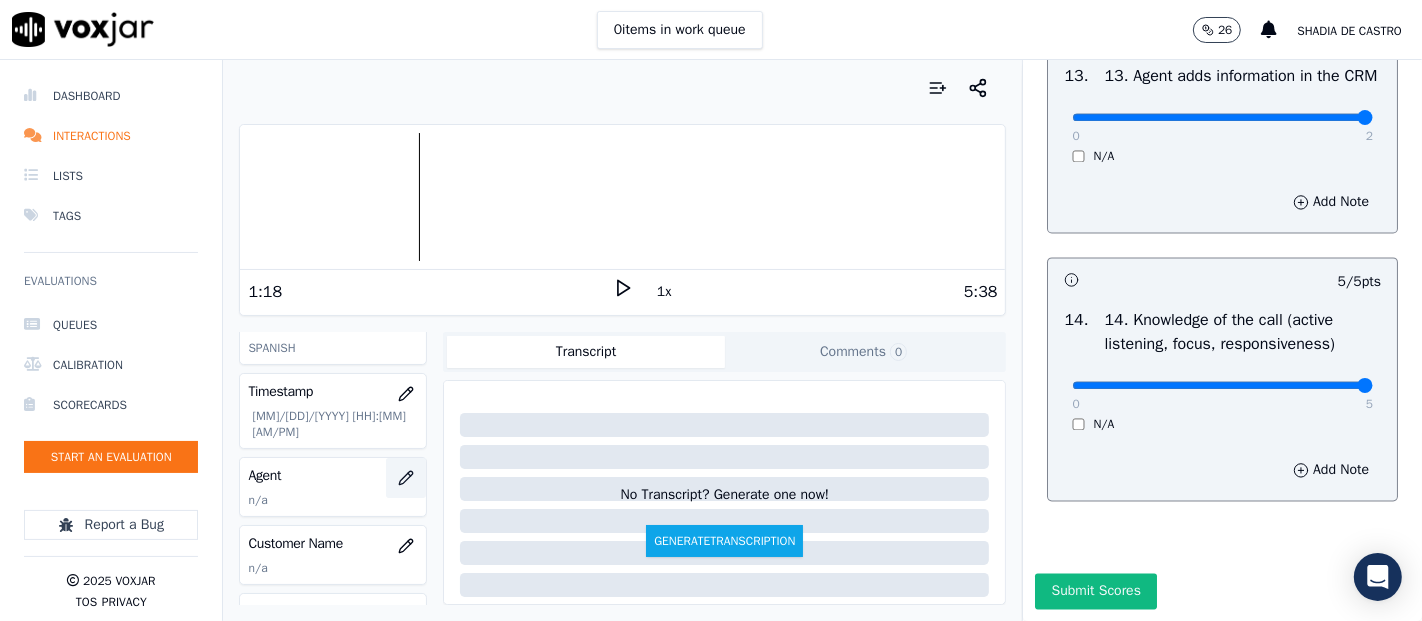 scroll, scrollTop: 222, scrollLeft: 0, axis: vertical 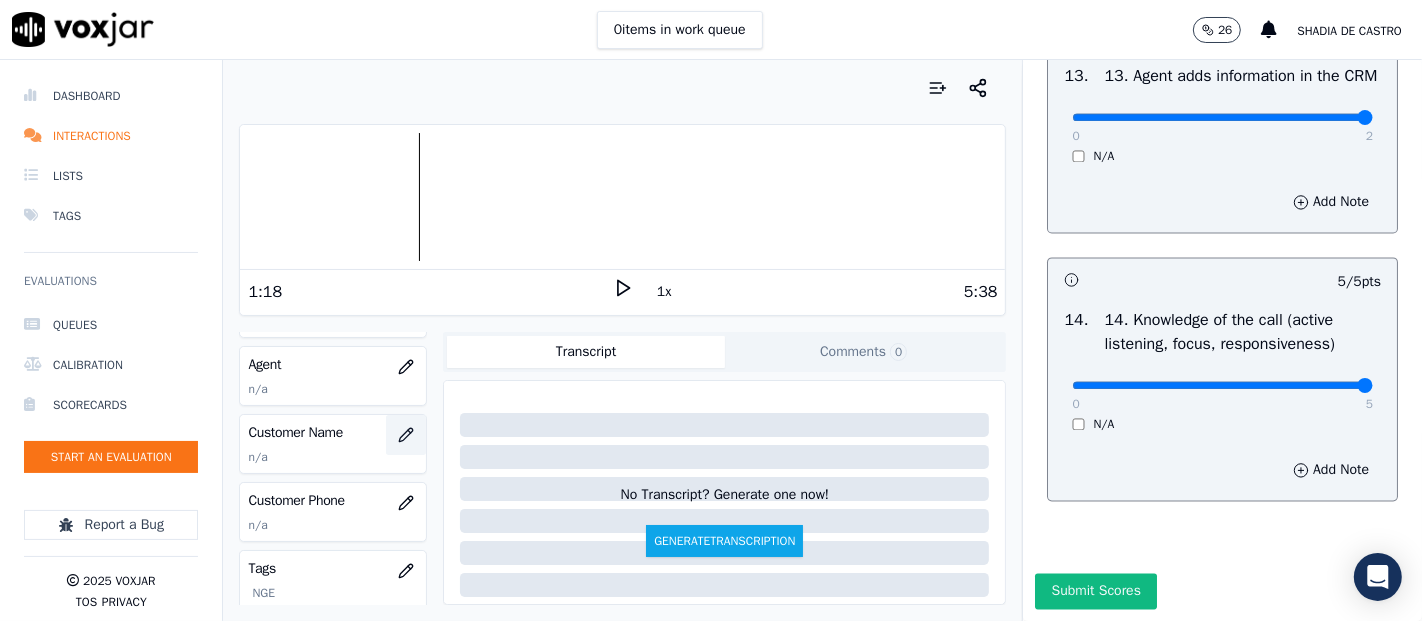 click 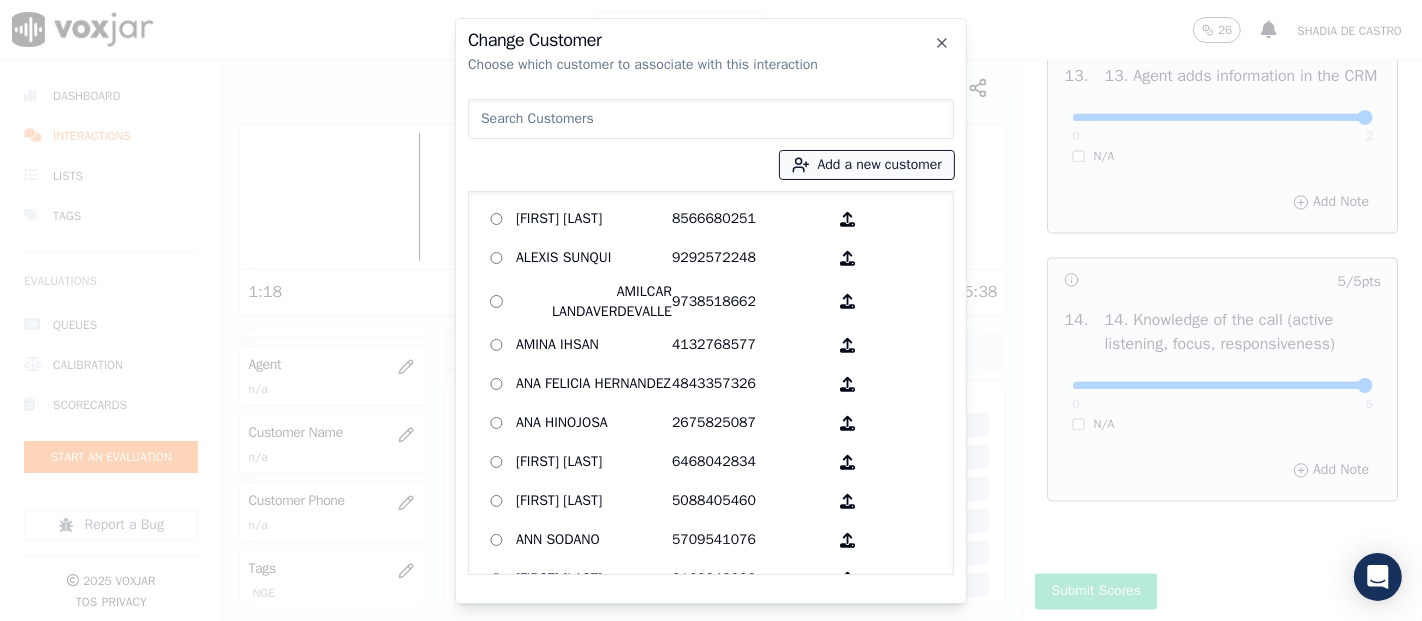 drag, startPoint x: 834, startPoint y: 155, endPoint x: 826, endPoint y: 165, distance: 12.806249 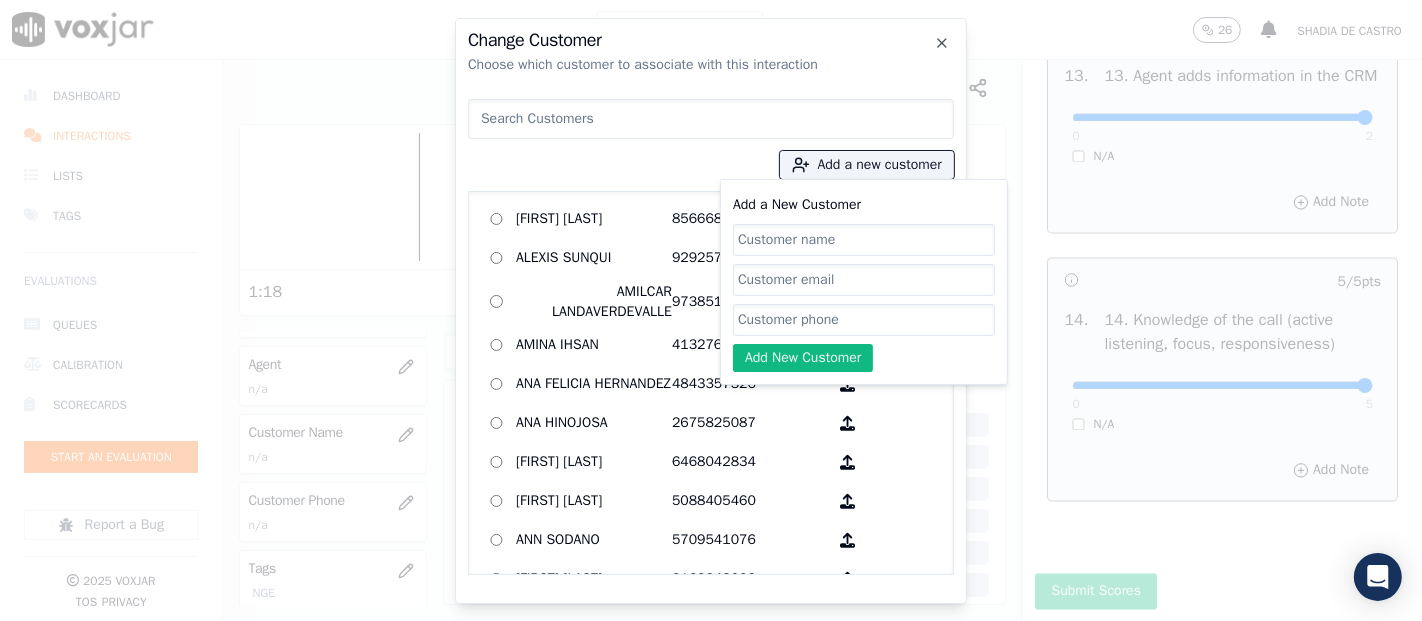 paste on "Ofelia Mota" 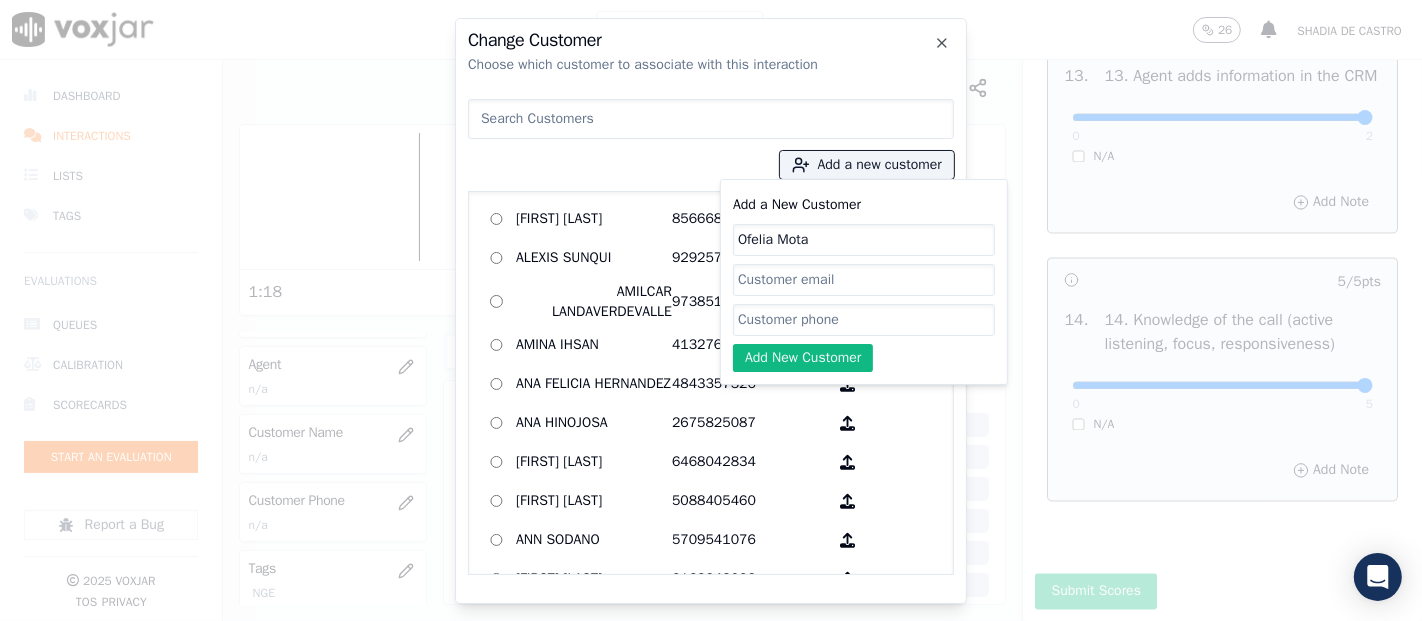 type on "Ofelia Mota" 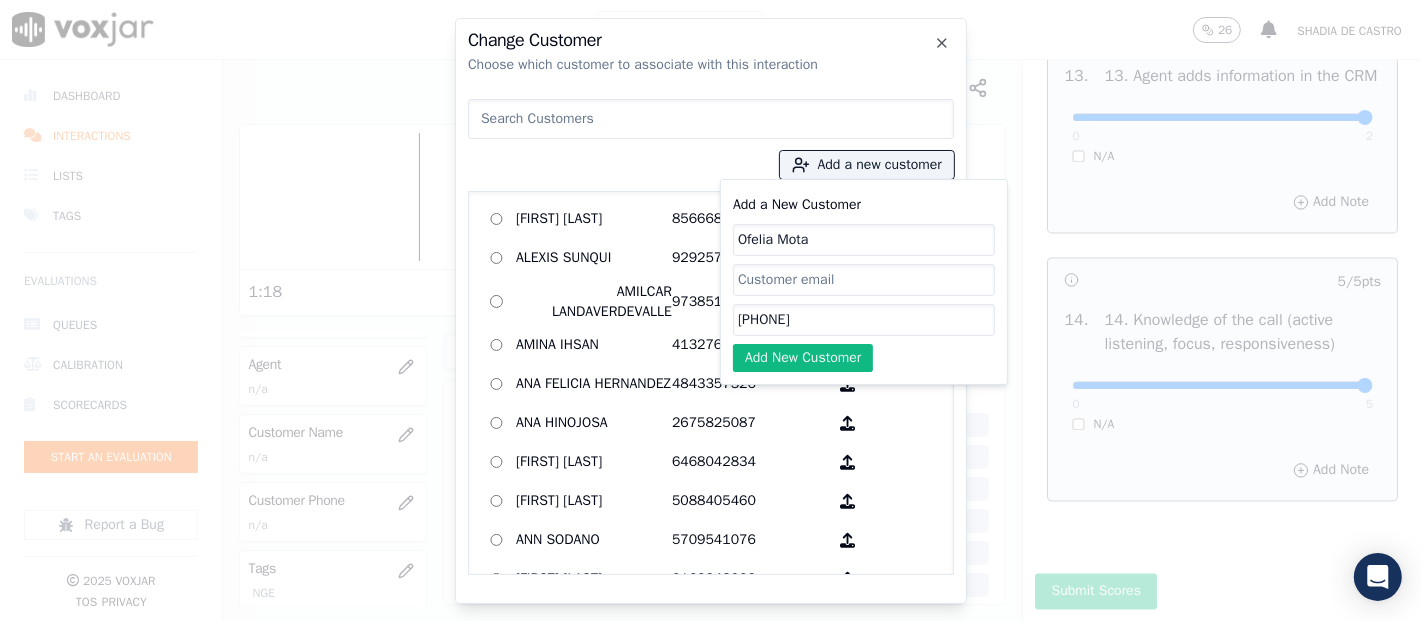 type on "[PHONE]" 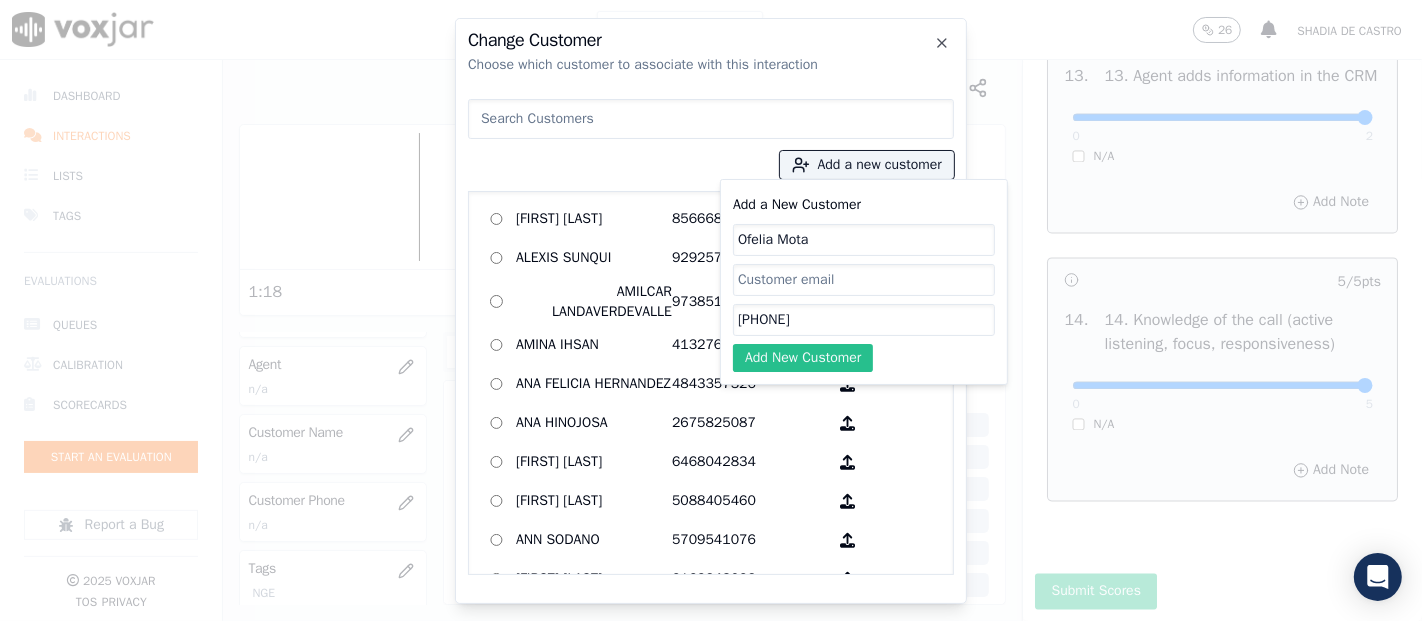 click on "Add New Customer" 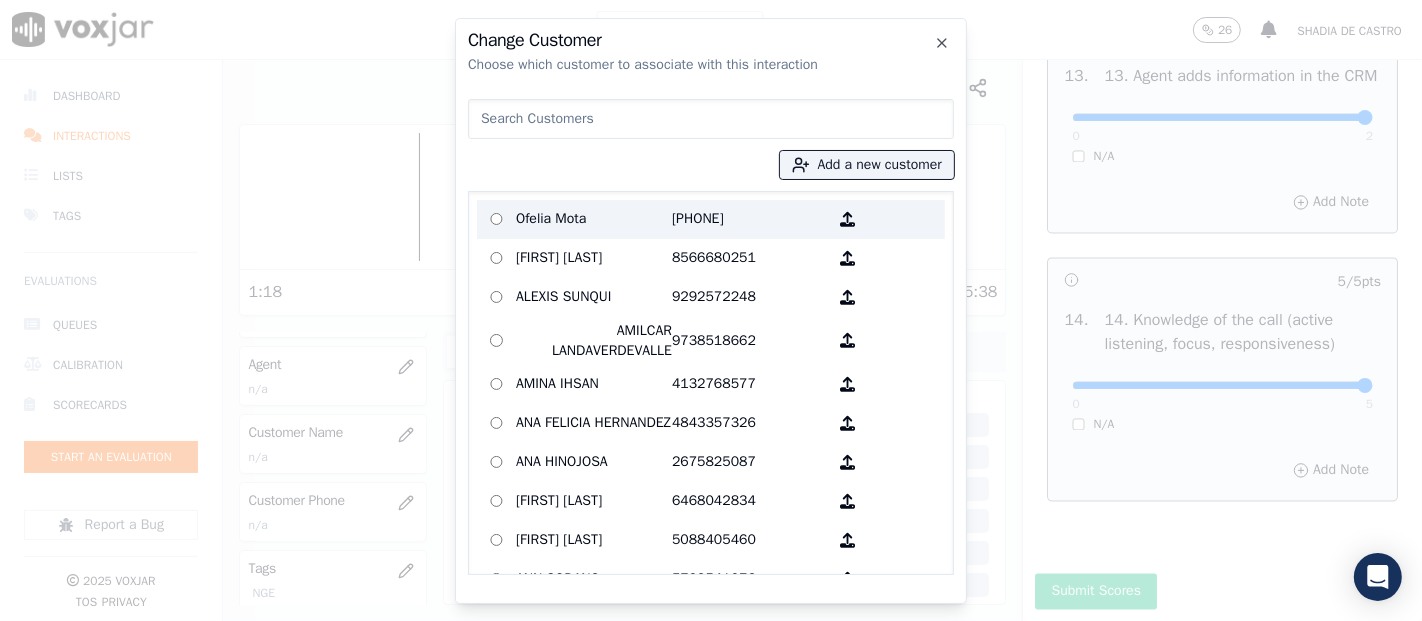 drag, startPoint x: 550, startPoint y: 201, endPoint x: 605, endPoint y: 221, distance: 58.5235 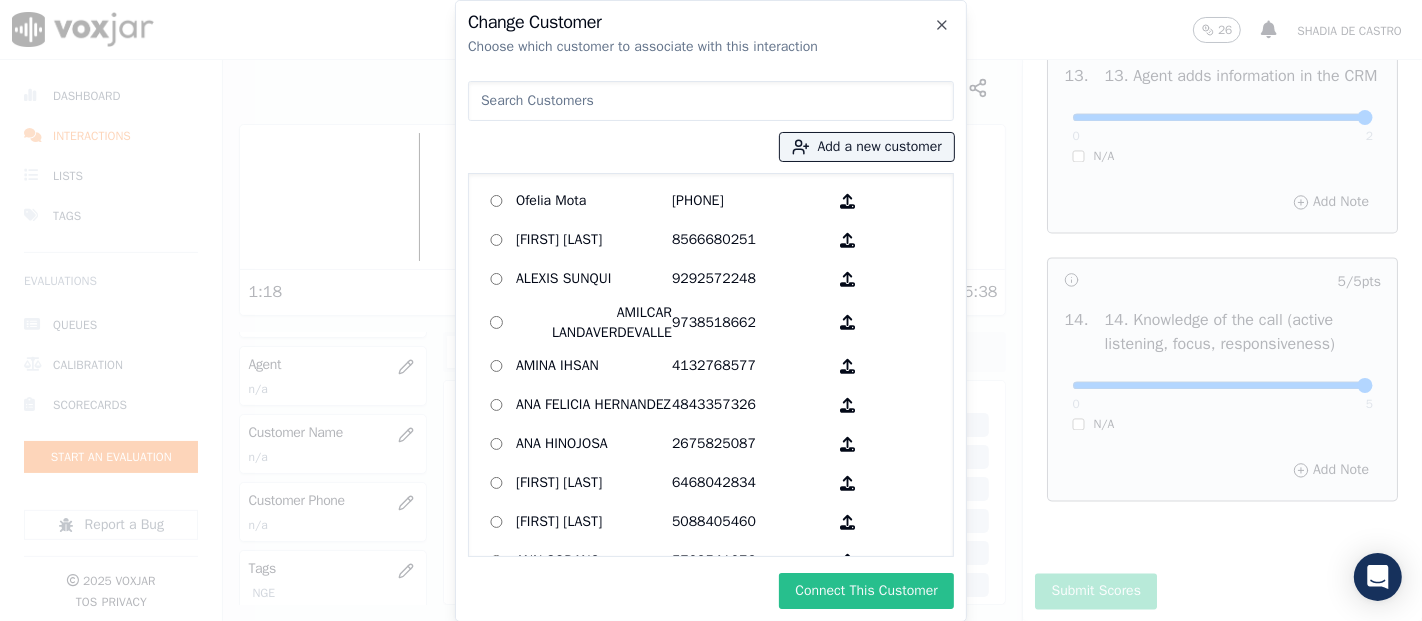 click on "Connect This Customer" at bounding box center (866, 591) 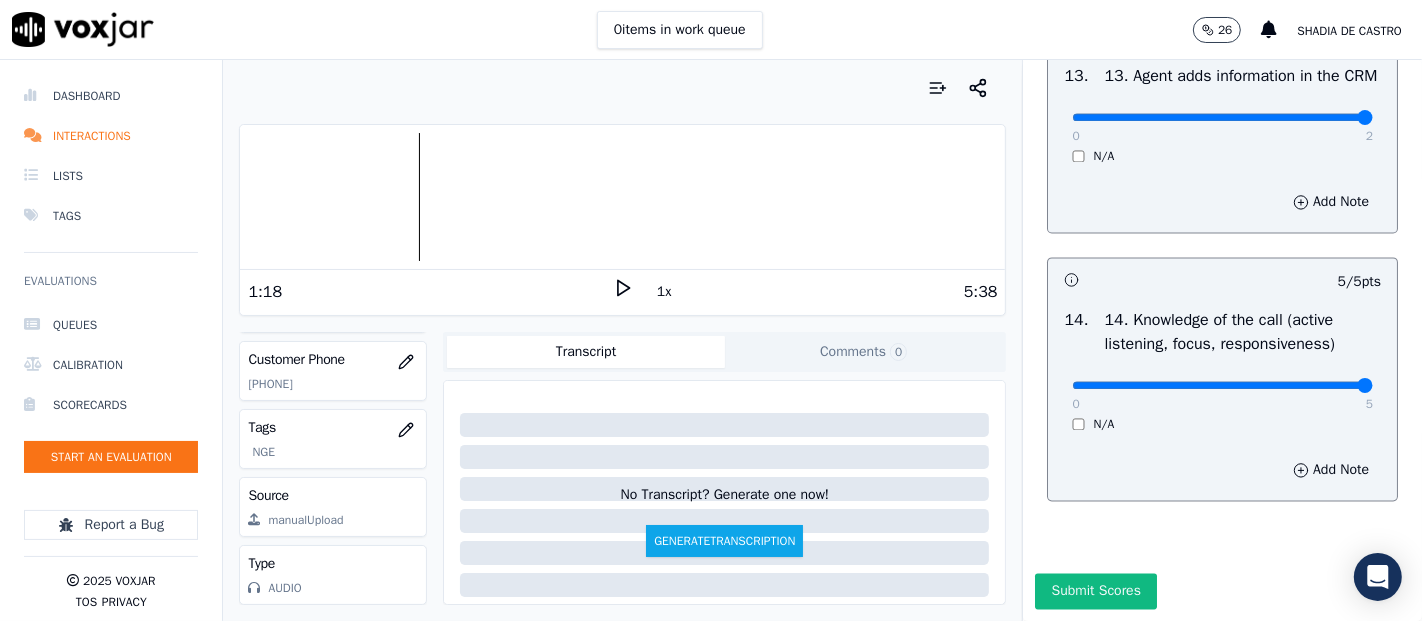 scroll, scrollTop: 392, scrollLeft: 0, axis: vertical 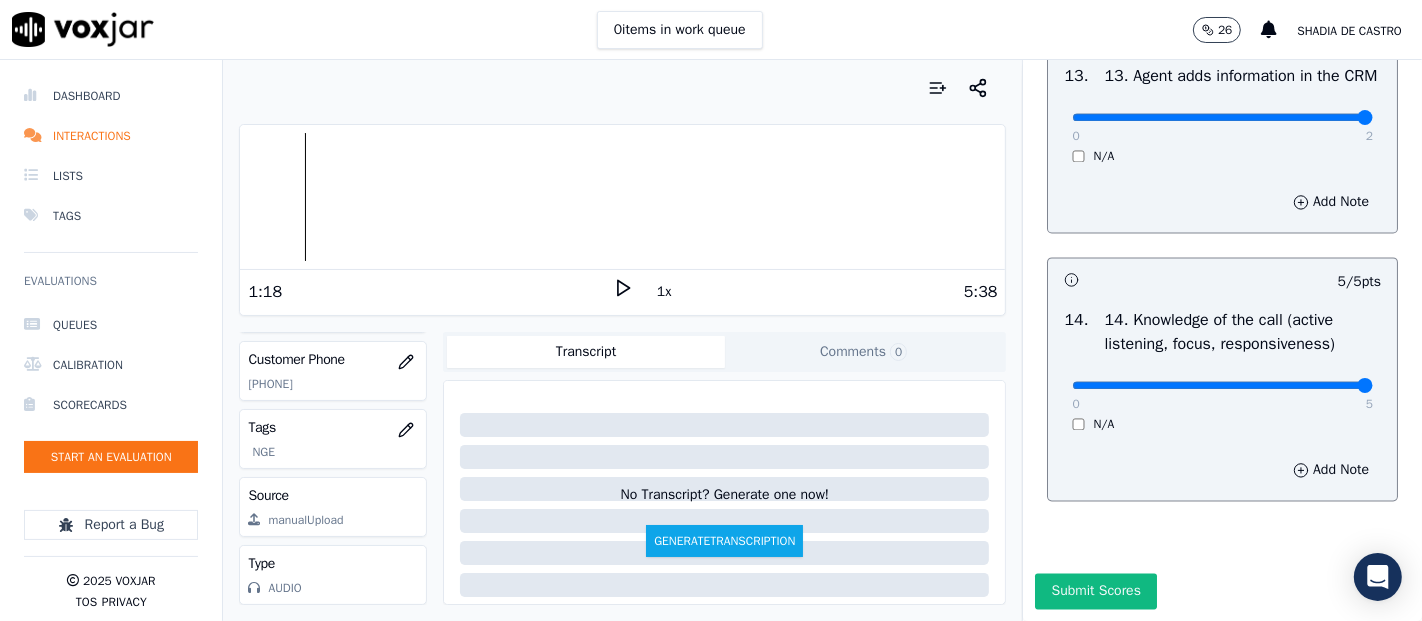 click on "Dashboard   Interactions   Lists   Tags       Evaluations     Queues   Calibration   Scorecards   Start an Evaluation
Report a Bug       2025   Voxjar   TOS   Privacy             Your browser does not support the audio element.   1:18     1x   5:38   Voxjar ID   b0d09310-5d27-4909-8727-7e7e4c48c88b   Source ID   SPANISH   Timestamp
[MM]/[DD]/[YYYY] [HH]:[MM] [AM/PM]     Agent
n/a     Customer Name      [FIRST] [LAST]     Customer Phone     [PHONE]     Tags
NGE     Source     manualUpload   Type     AUDIO       Transcript   Comments  0   No Transcript? Generate one now!   Generate  Transcription         Add Comment   Scores   Transcript   Metadata   Comments         Human Score   --   0  evaluation s   AI Score   --   0  evaluation s     AI Evaluations
Queue an AI Evaluation   No AI evaluations yet   Human Evaluations   Start a Manual Evaluation   No human evaluations yet       INBOUND CTS SCORECARD - NEW   Scorecard       GREETING/OPENING SKILLS     102  pts" at bounding box center (711, 340) 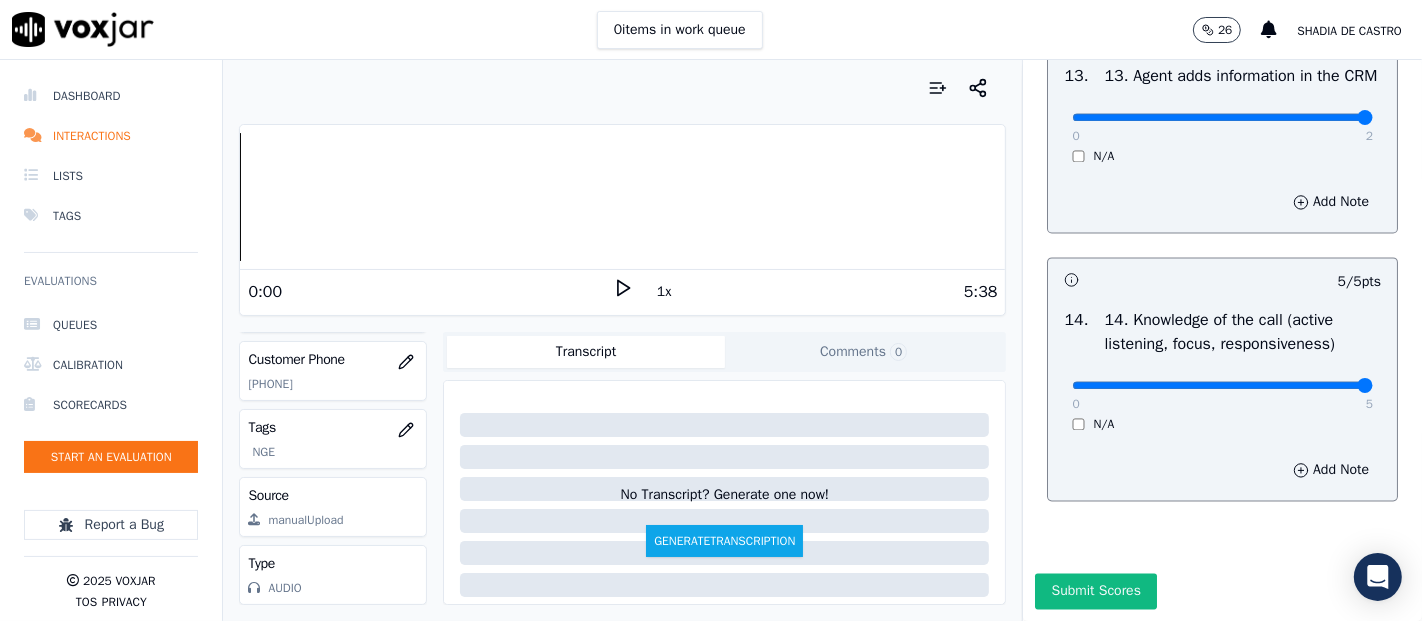 click 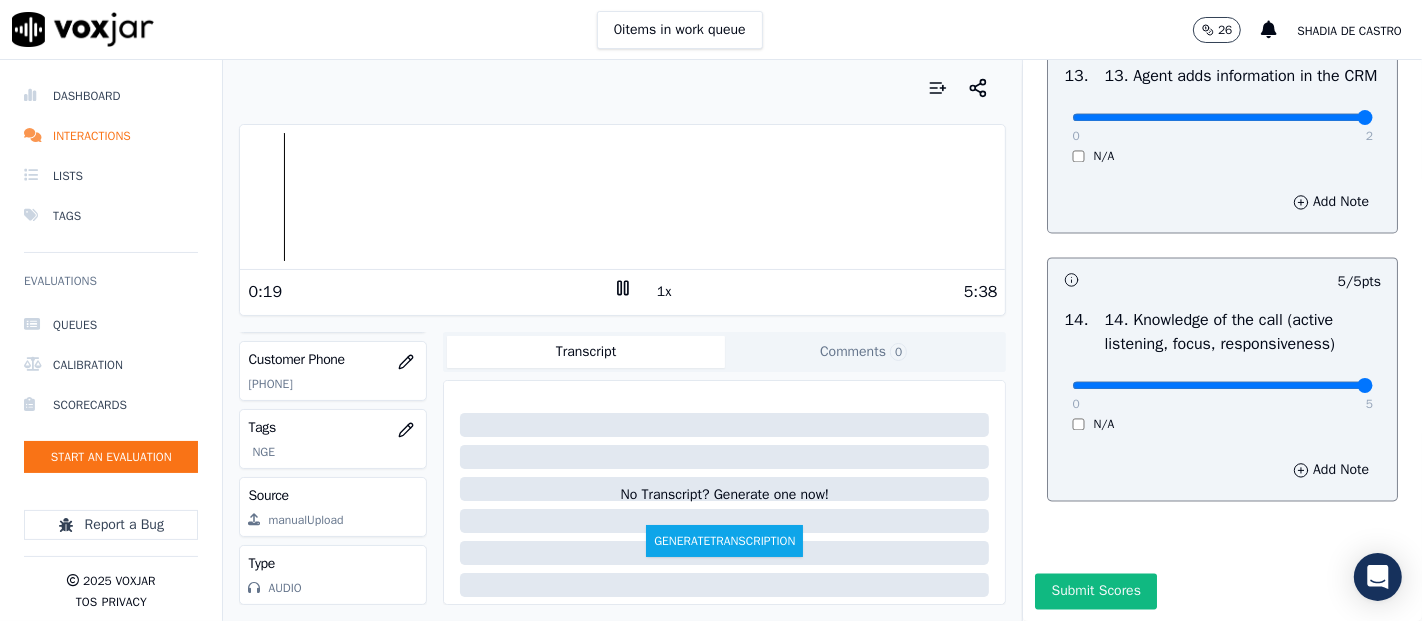 click 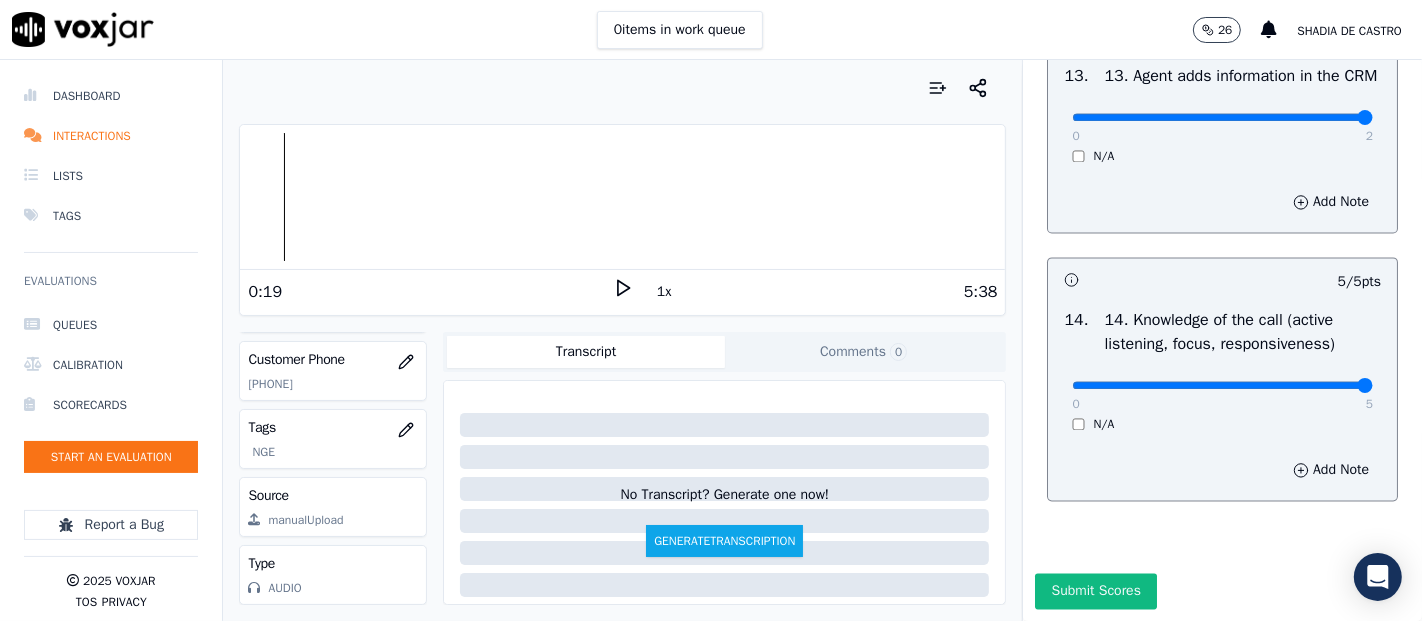 click 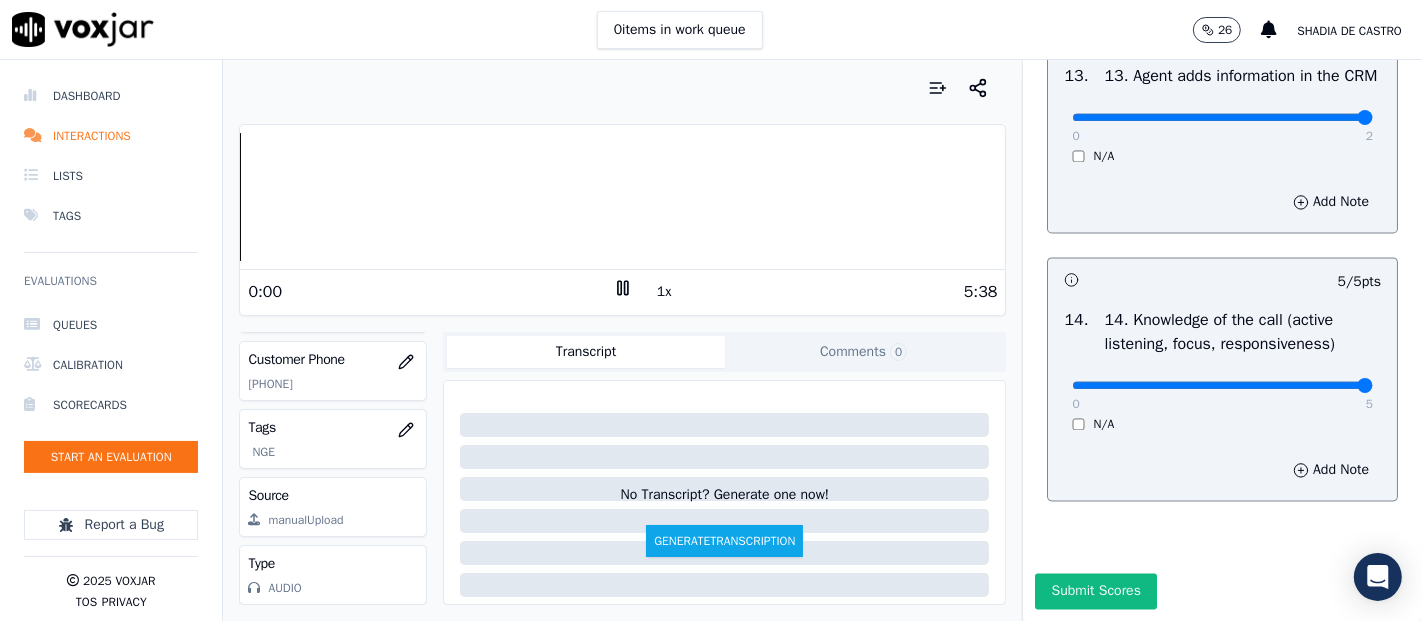 click on "Dashboard   Interactions   Lists   Tags       Evaluations     Queues   Calibration   Scorecards   Start an Evaluation
Report a Bug       2025   Voxjar   TOS   Privacy             Your browser does not support the audio element.   0:00     1x   5:38   Voxjar ID   b0d09310-5d27-4909-8727-7e7e4c48c88b   Source ID   SPANISH   Timestamp
08/05/2025 08:46 pm     Agent
n/a     Customer Name      Ofelia Mota     Customer Phone     8313487474     Tags
NGE     Source     manualUpload   Type     AUDIO       Transcript   Comments  0   No Transcript? Generate one now!   Generate  Transcription         Add Comment   Scores   Transcript   Metadata   Comments         Human Score   --   0  evaluation s   AI Score   --   0  evaluation s     AI Evaluations
Queue an AI Evaluation   No AI evaluations yet   Human Evaluations   Start a Manual Evaluation   No human evaluations yet       INBOUND CTS SCORECARD - NEW   Scorecard       GREETING/OPENING SKILLS     102  pts" at bounding box center [711, 340] 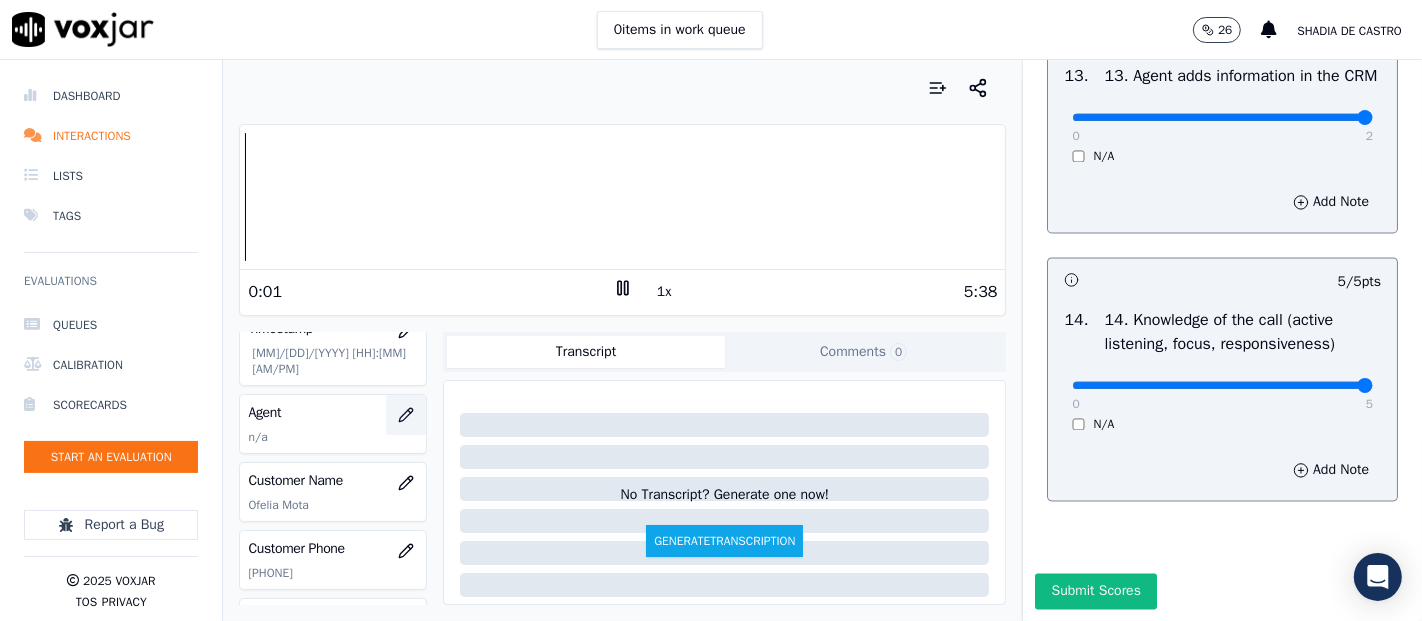 scroll, scrollTop: 170, scrollLeft: 0, axis: vertical 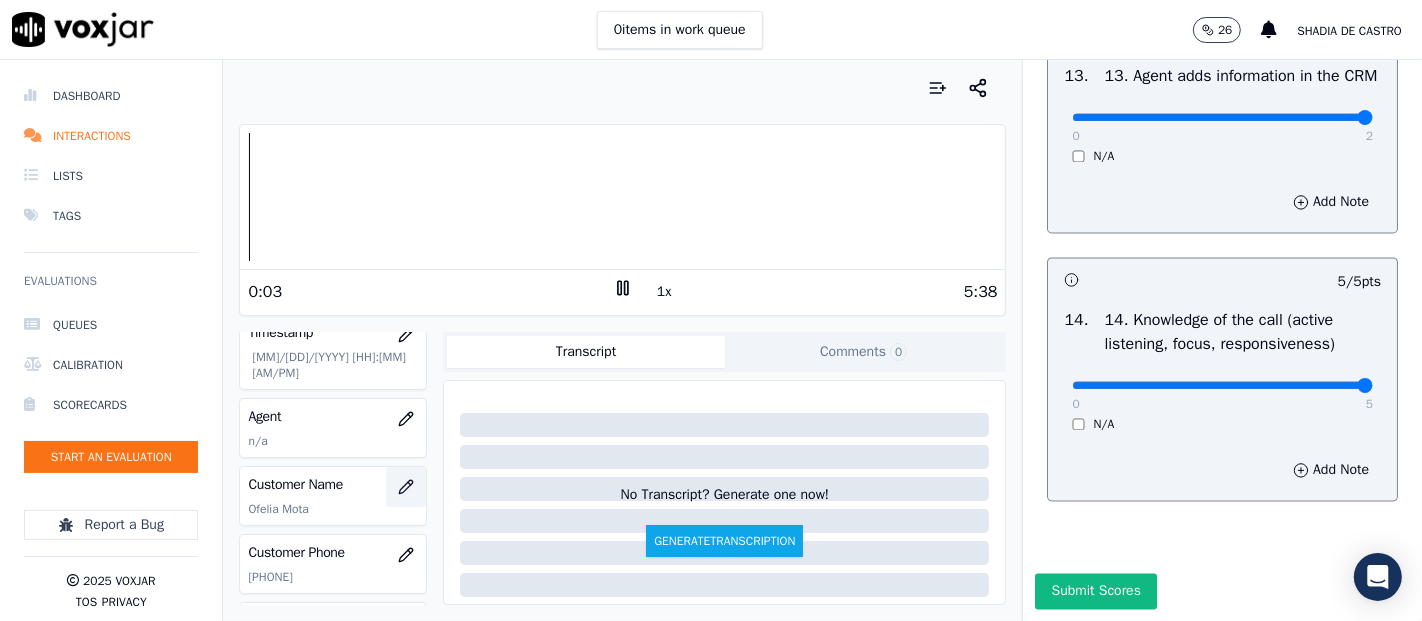 click 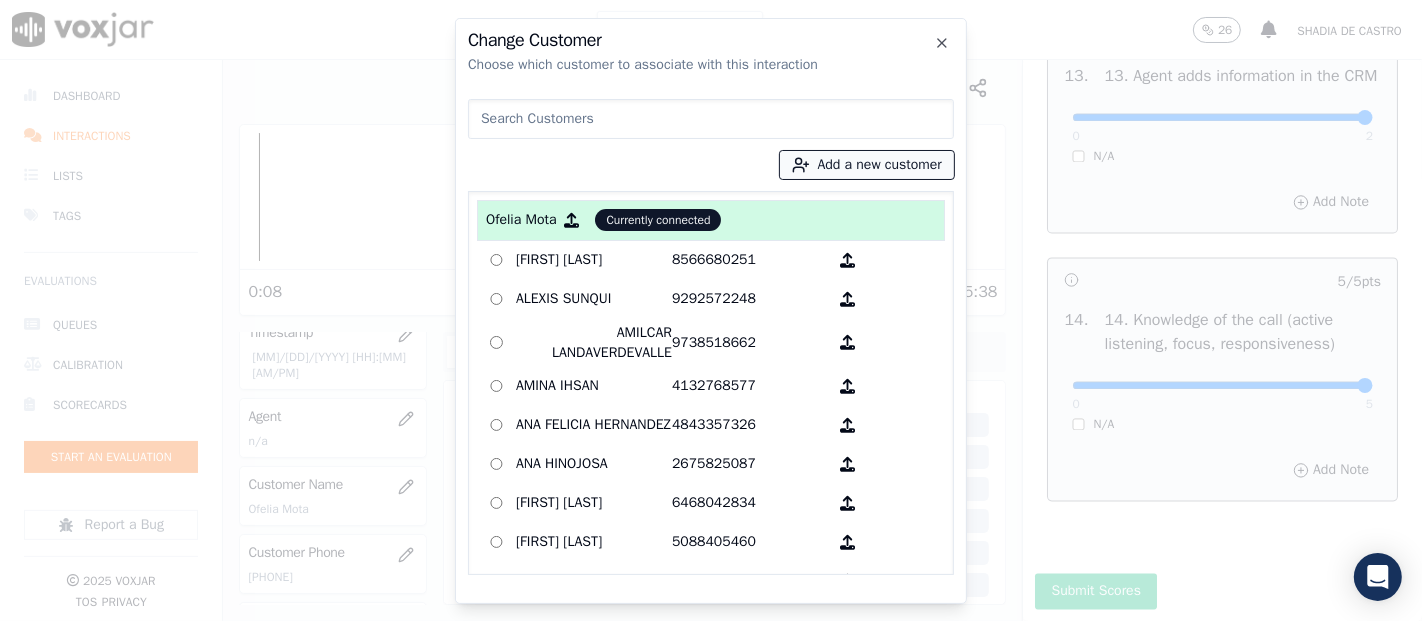 click on "Add a new customer" at bounding box center (867, 165) 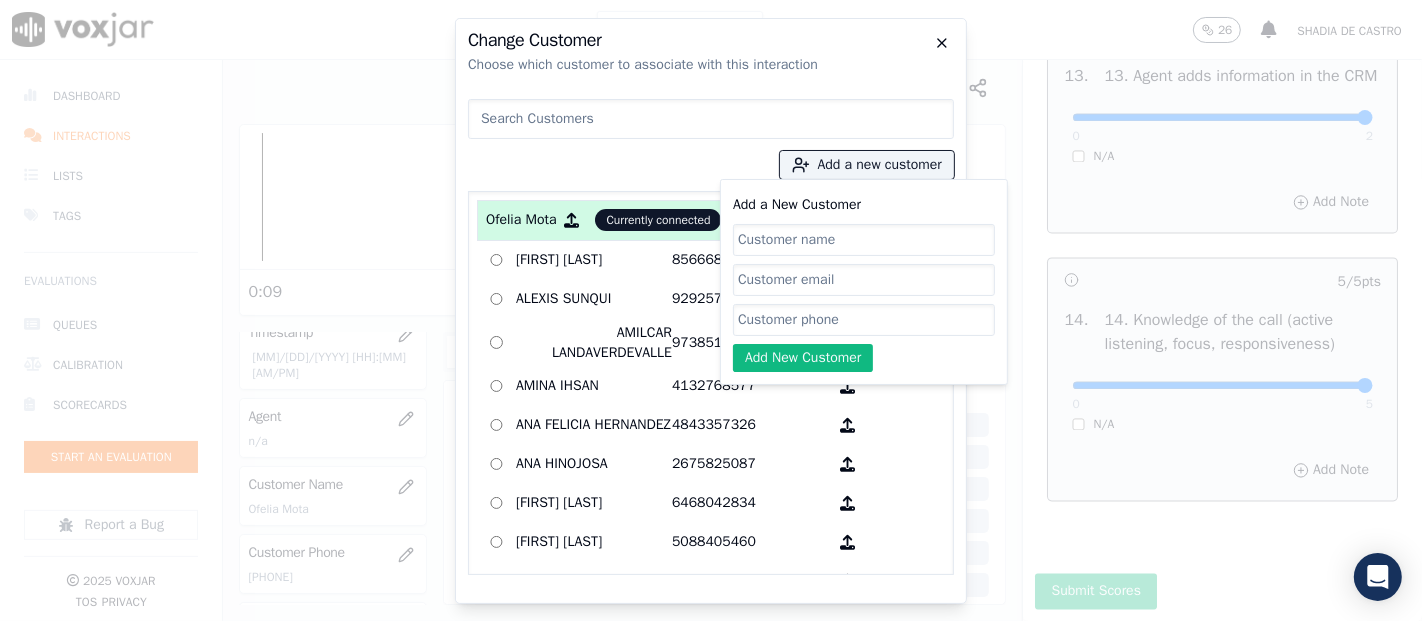 click 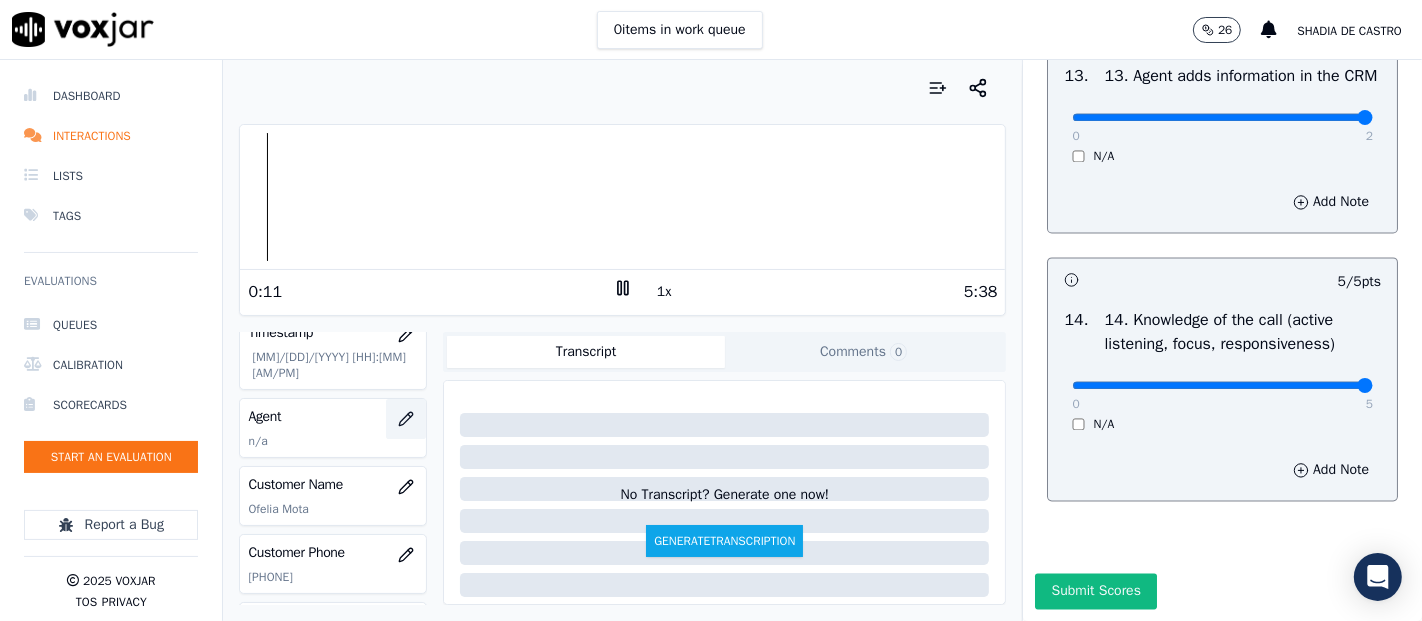 click 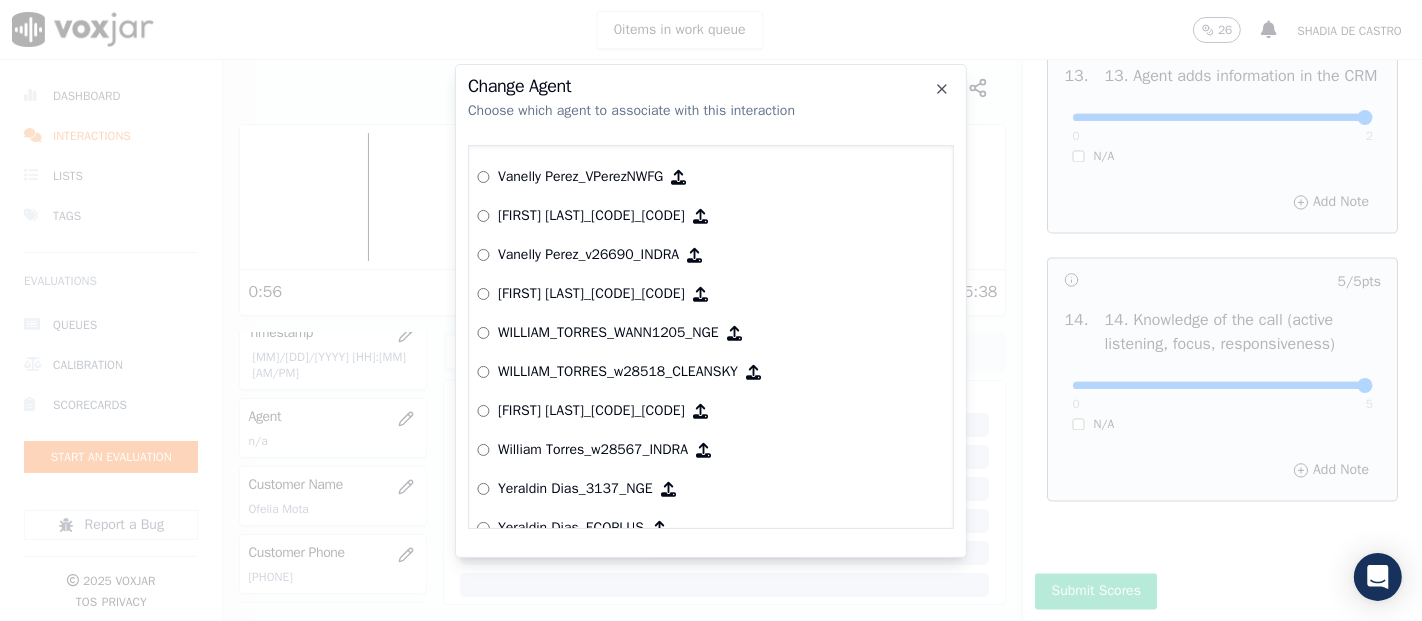 scroll, scrollTop: 9617, scrollLeft: 0, axis: vertical 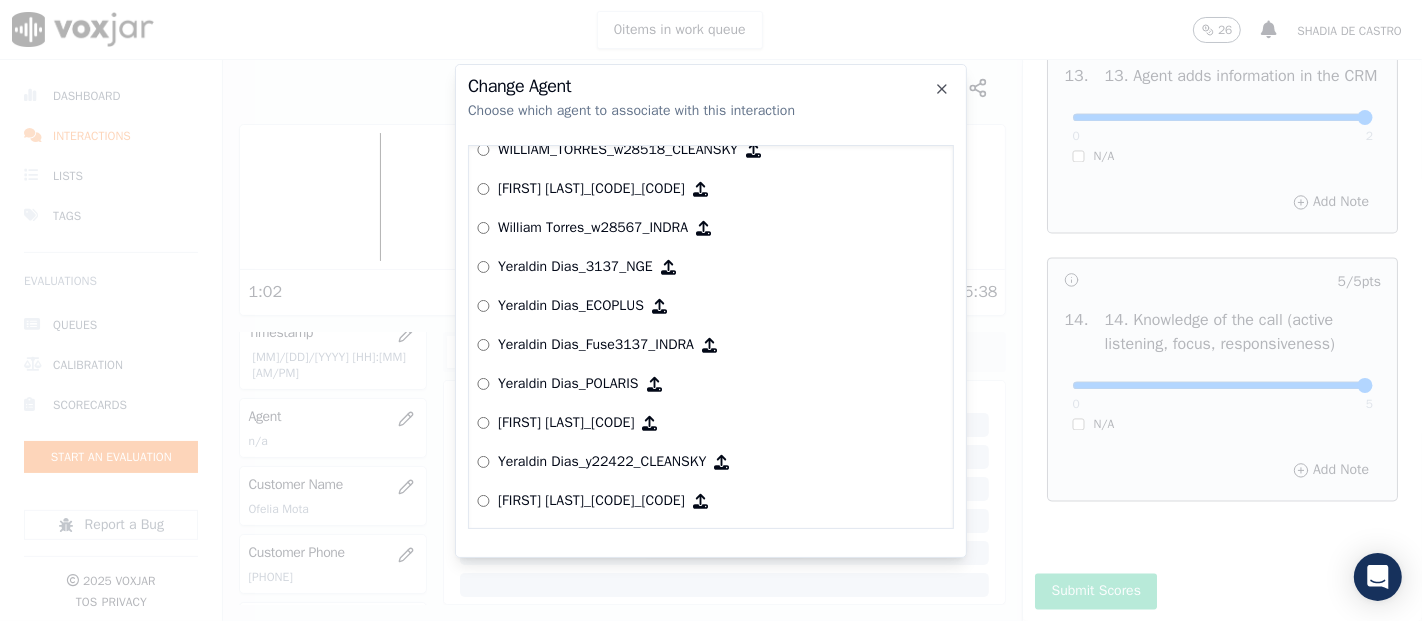 drag, startPoint x: 602, startPoint y: 253, endPoint x: 731, endPoint y: 366, distance: 171.49344 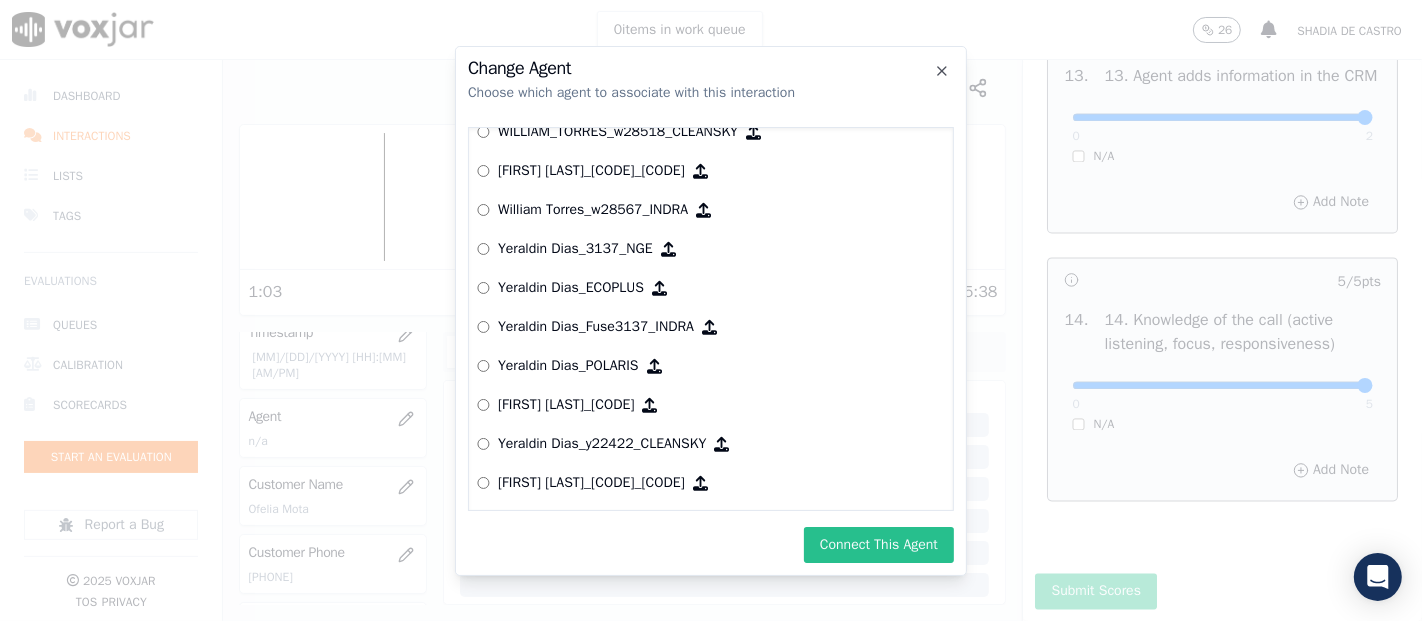 click on "Connect This Agent" at bounding box center [879, 545] 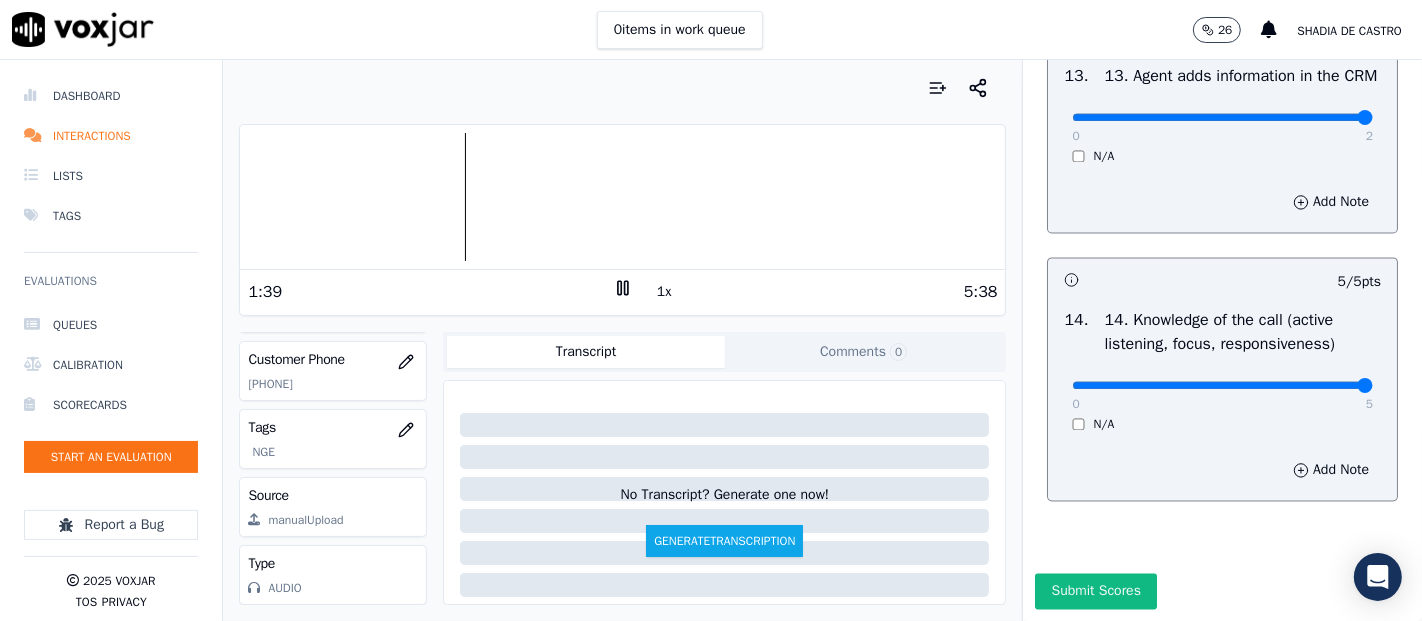 scroll, scrollTop: 392, scrollLeft: 0, axis: vertical 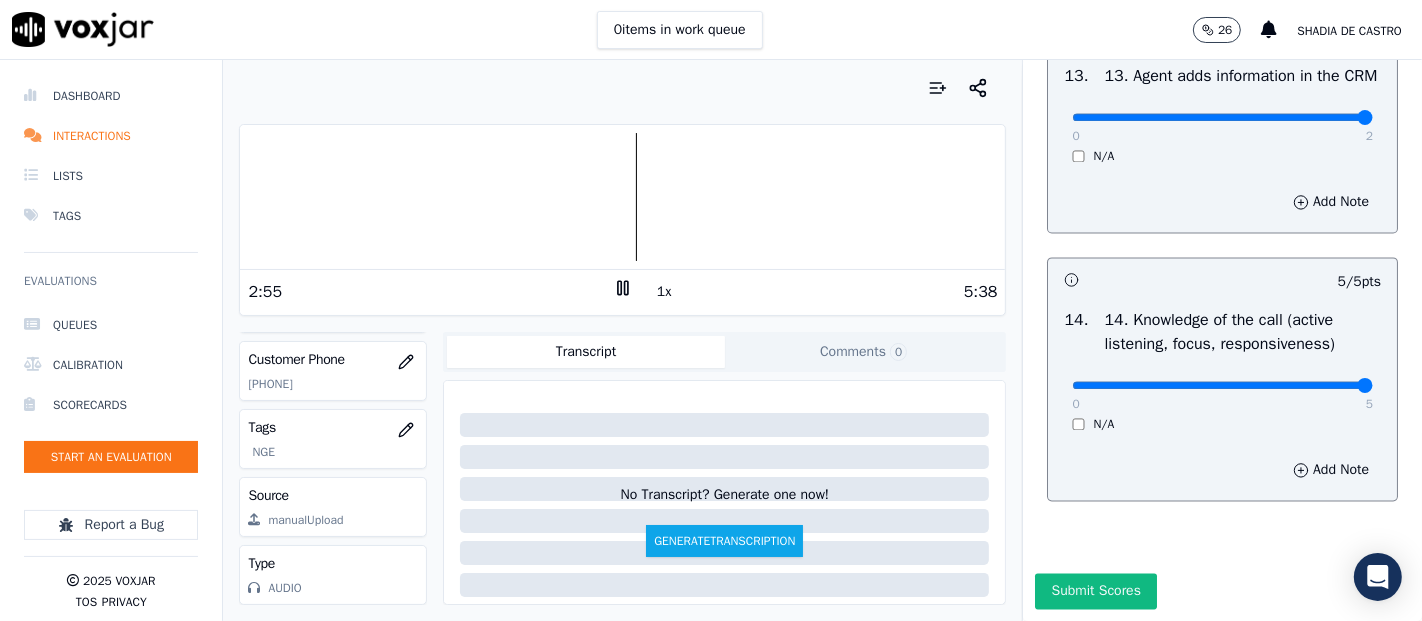 drag, startPoint x: 657, startPoint y: 290, endPoint x: 597, endPoint y: 290, distance: 60 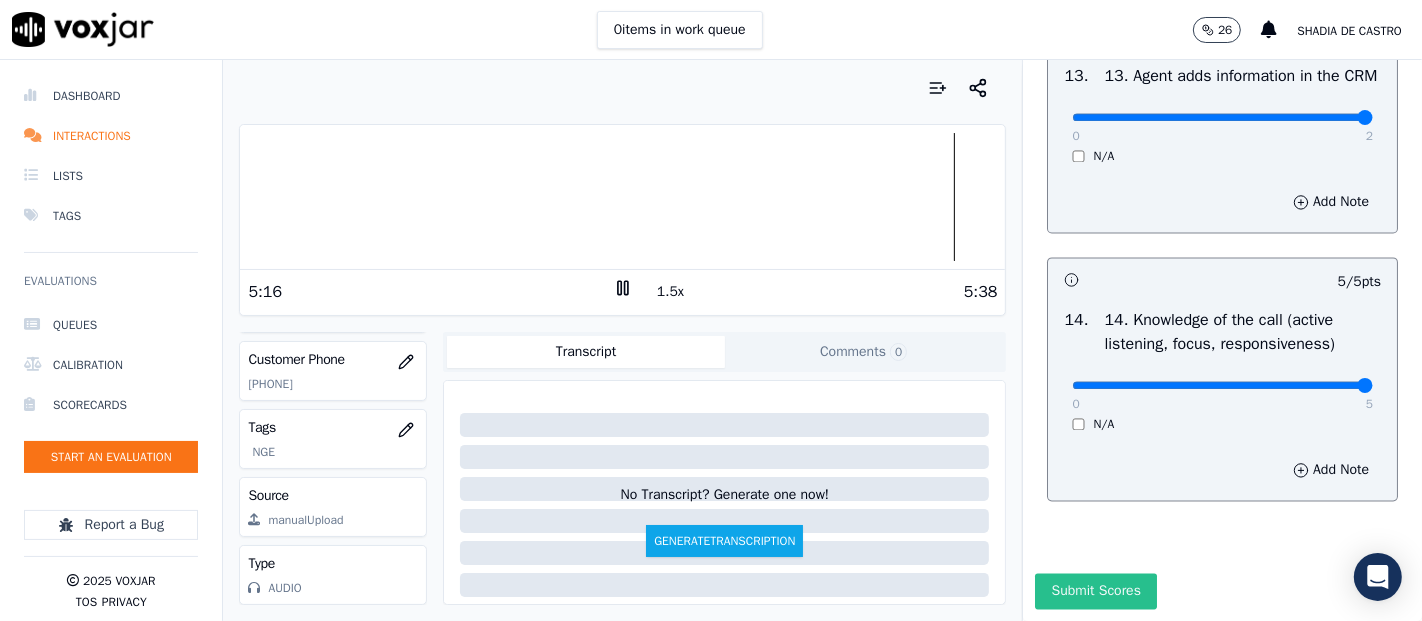 click on "Submit Scores" at bounding box center [1095, 591] 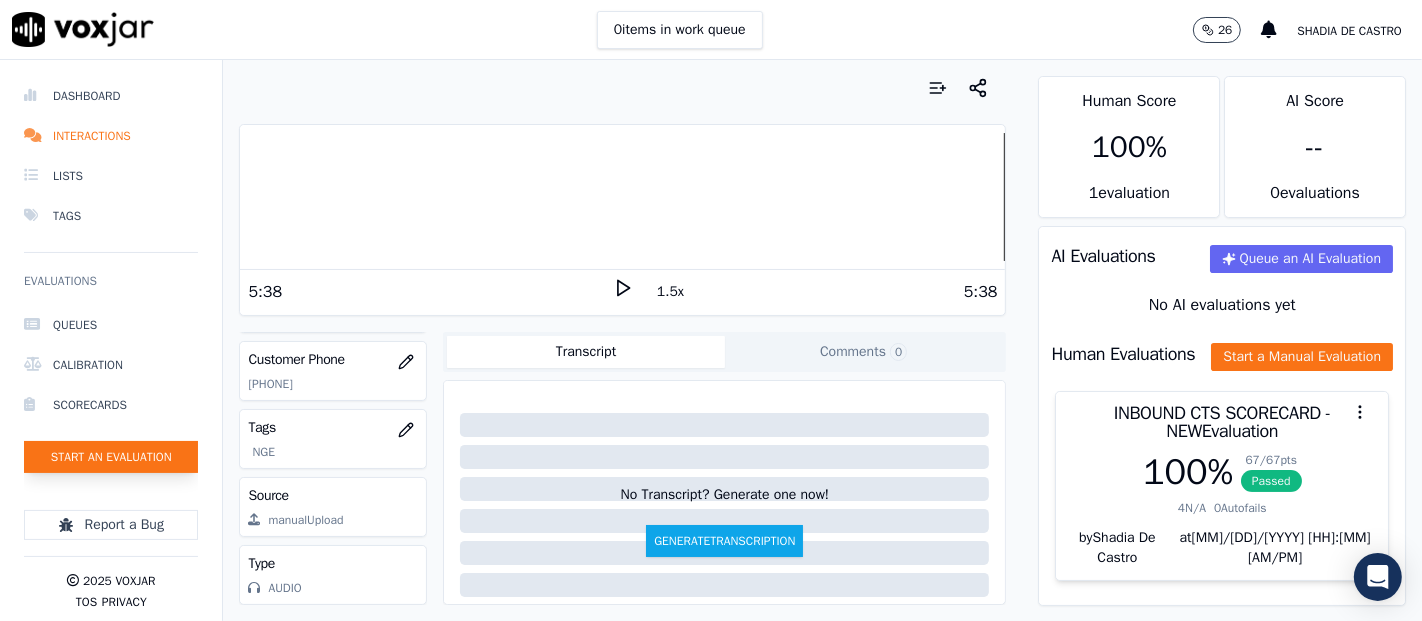 click on "Start an Evaluation" 